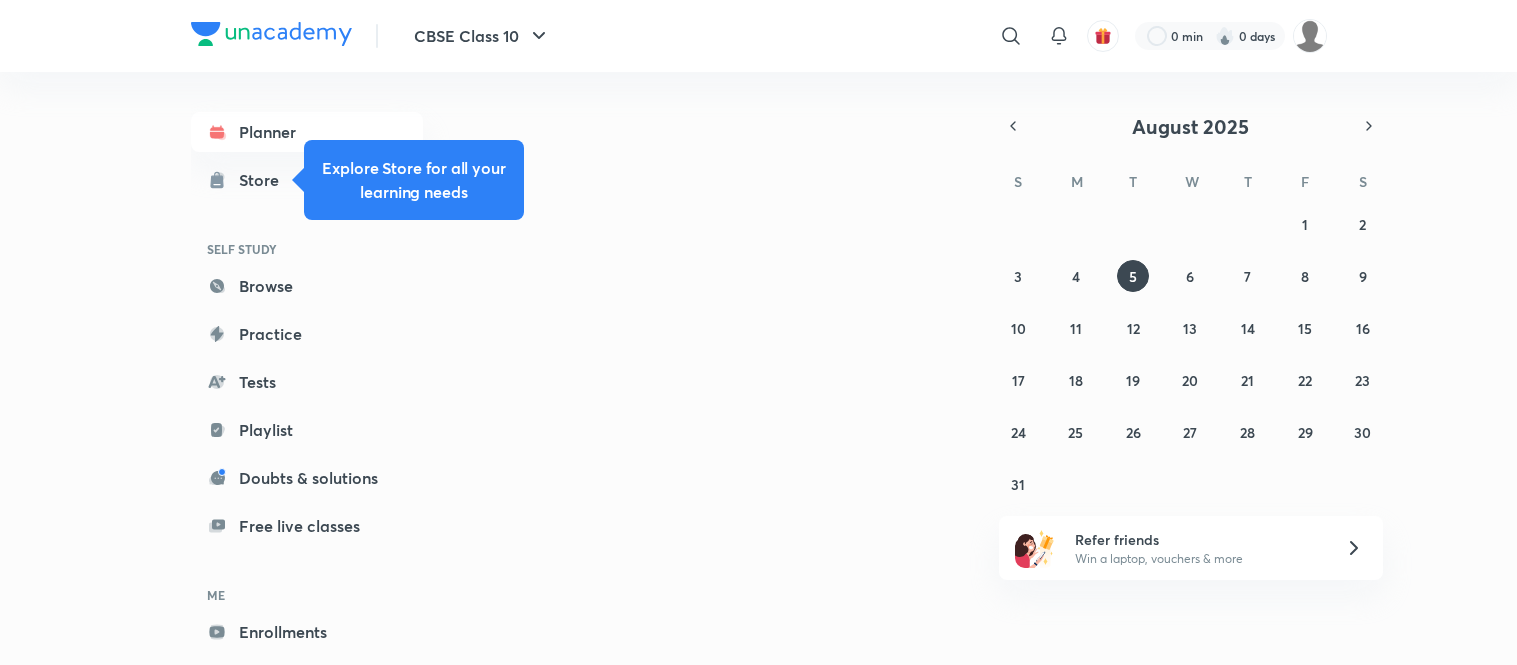 scroll, scrollTop: 0, scrollLeft: 0, axis: both 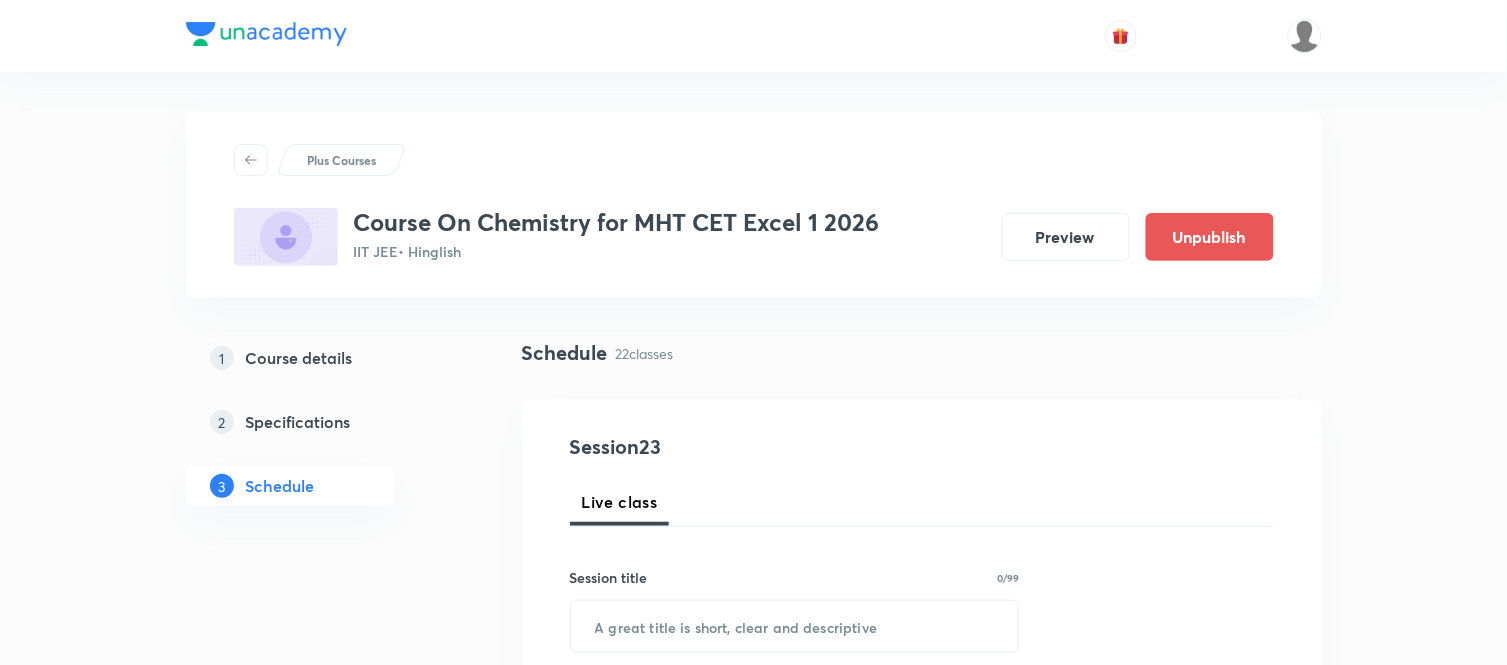 click on "Session  23" at bounding box center (752, 447) 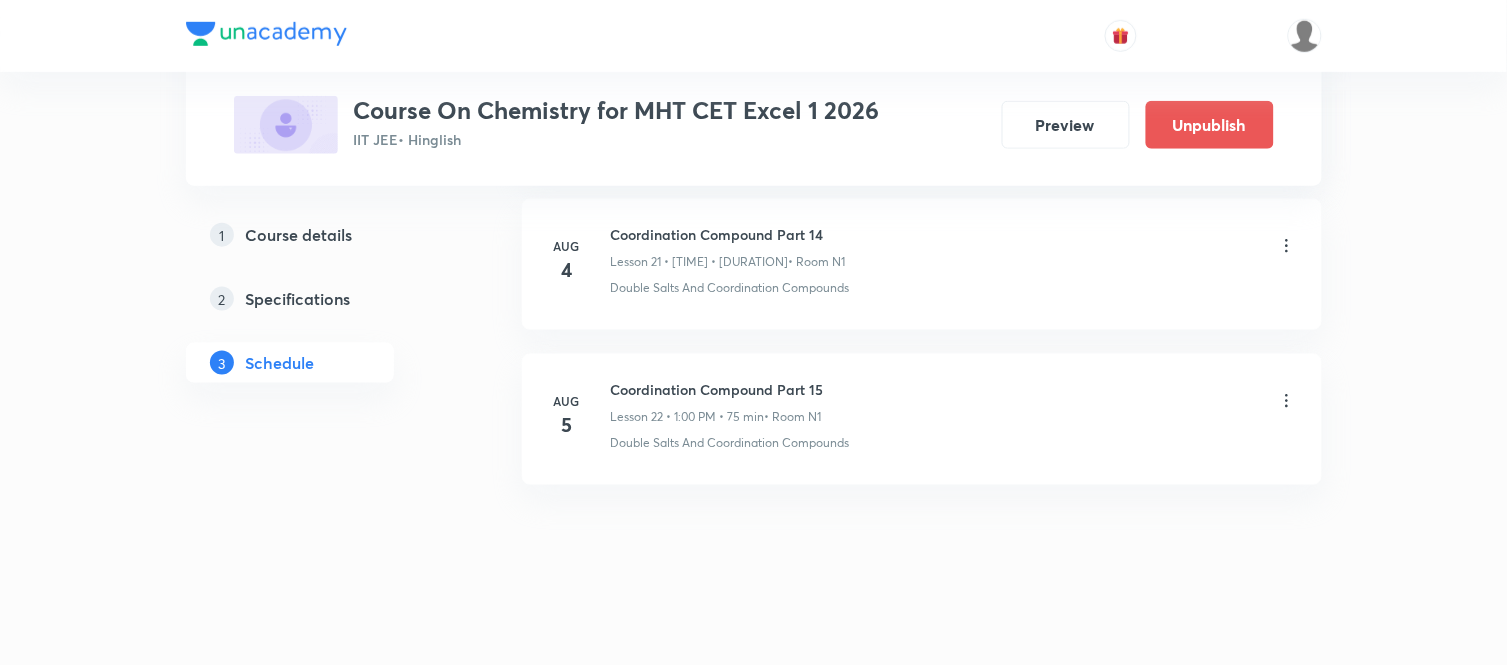 scroll, scrollTop: 4353, scrollLeft: 0, axis: vertical 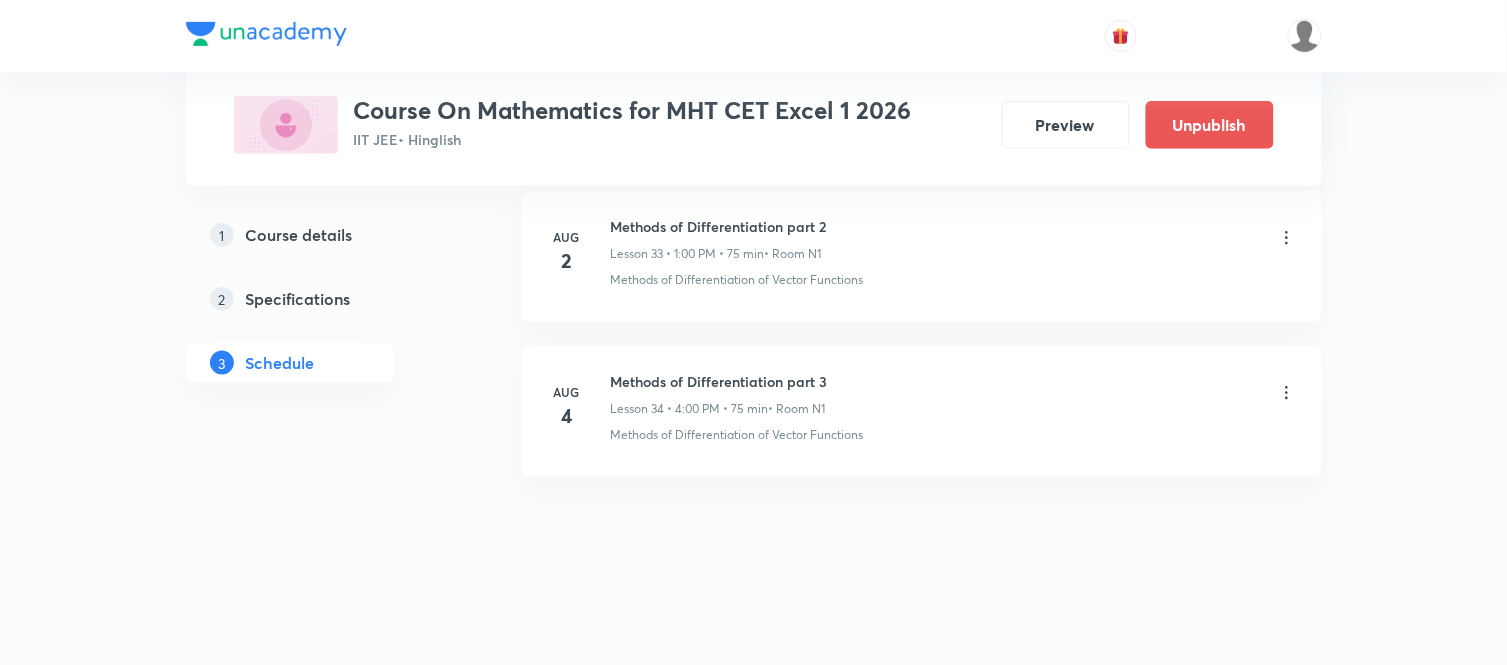 click on "Methods of Differentiation part 3" at bounding box center [719, 381] 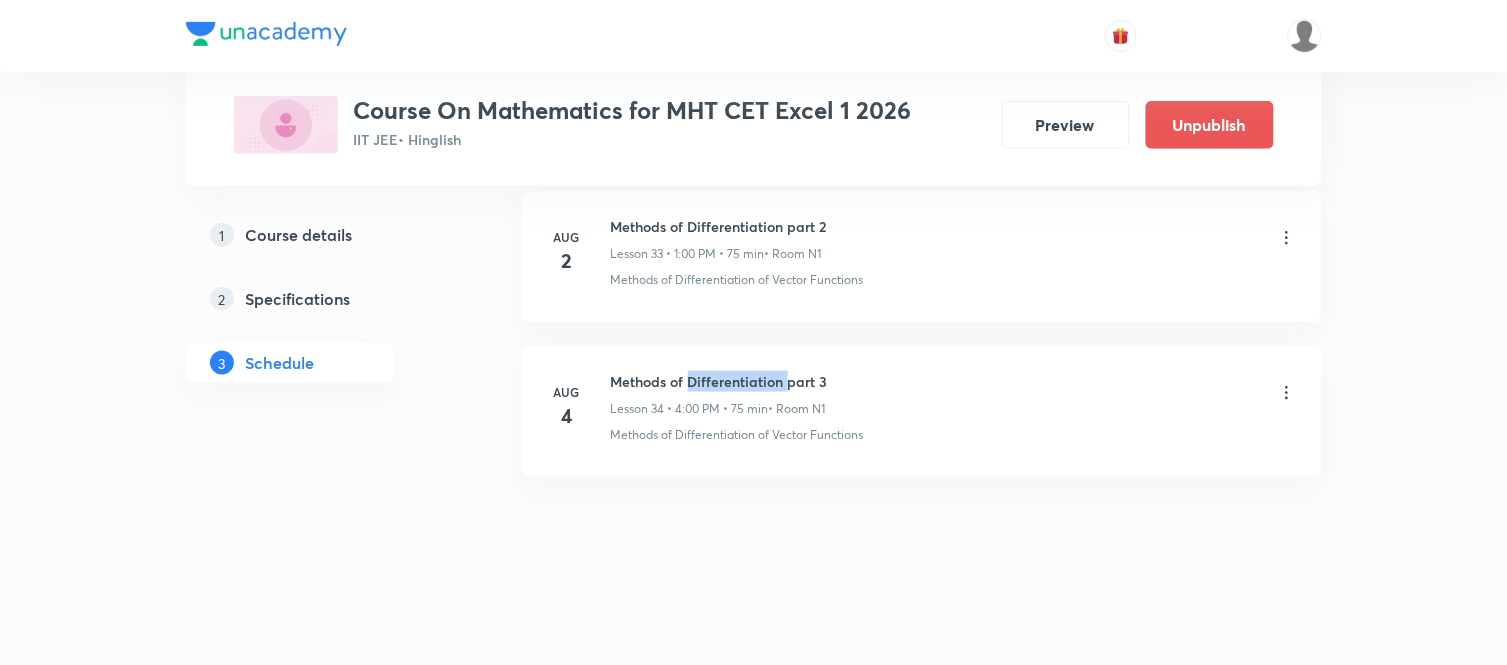 click on "Methods of Differentiation part 3" at bounding box center (719, 381) 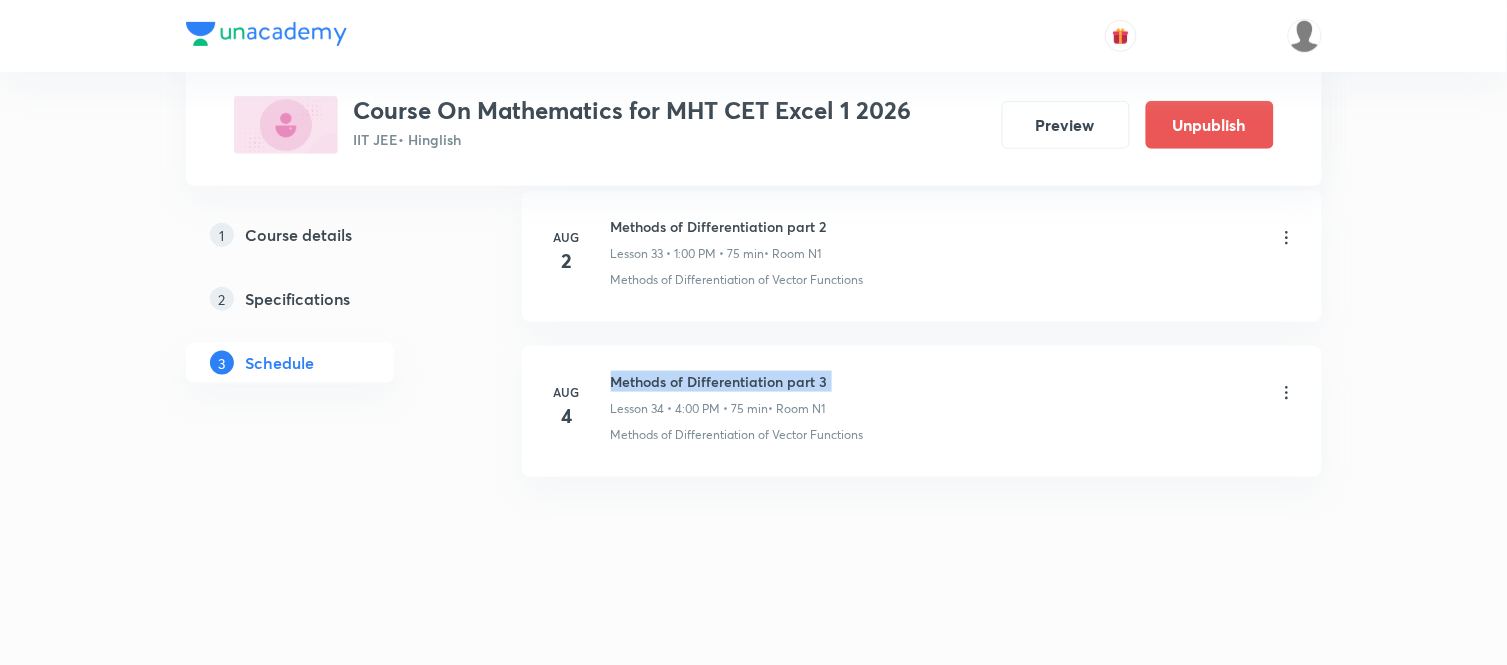 click on "Methods of Differentiation part 3" at bounding box center (719, 381) 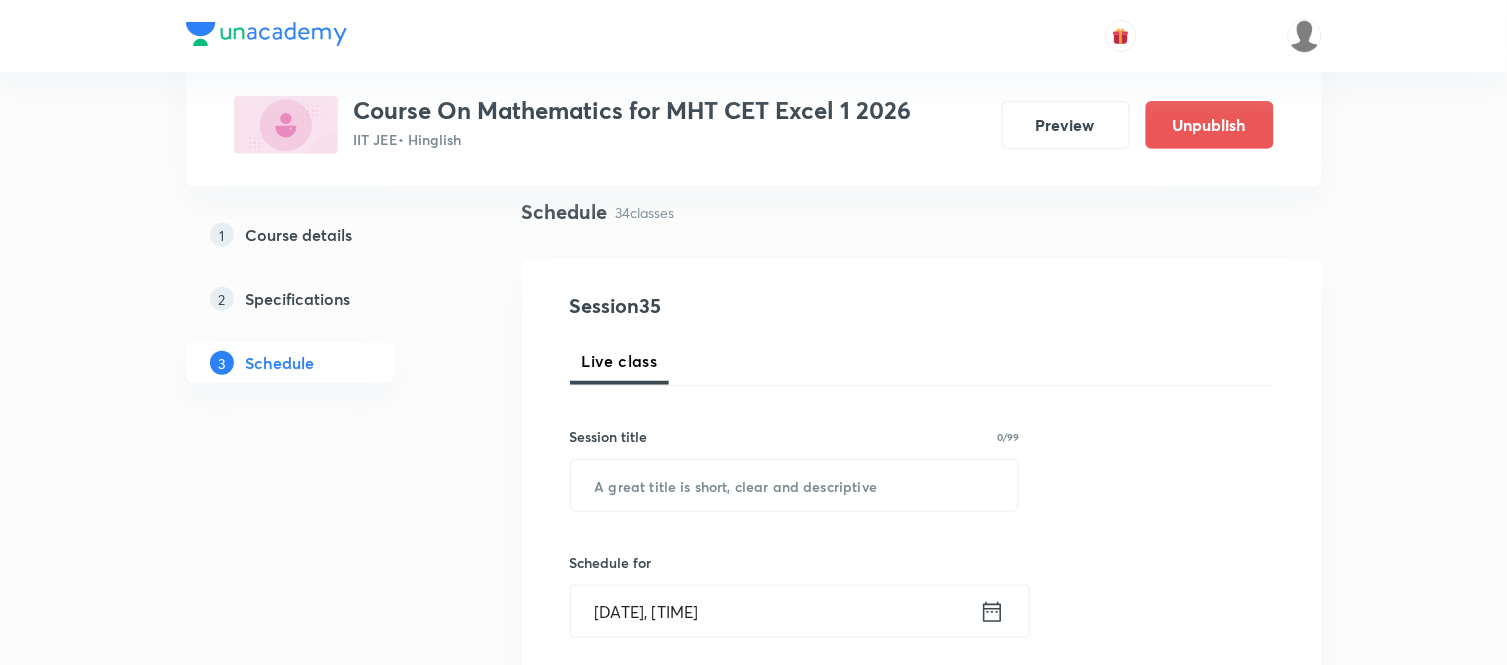 scroll, scrollTop: 127, scrollLeft: 0, axis: vertical 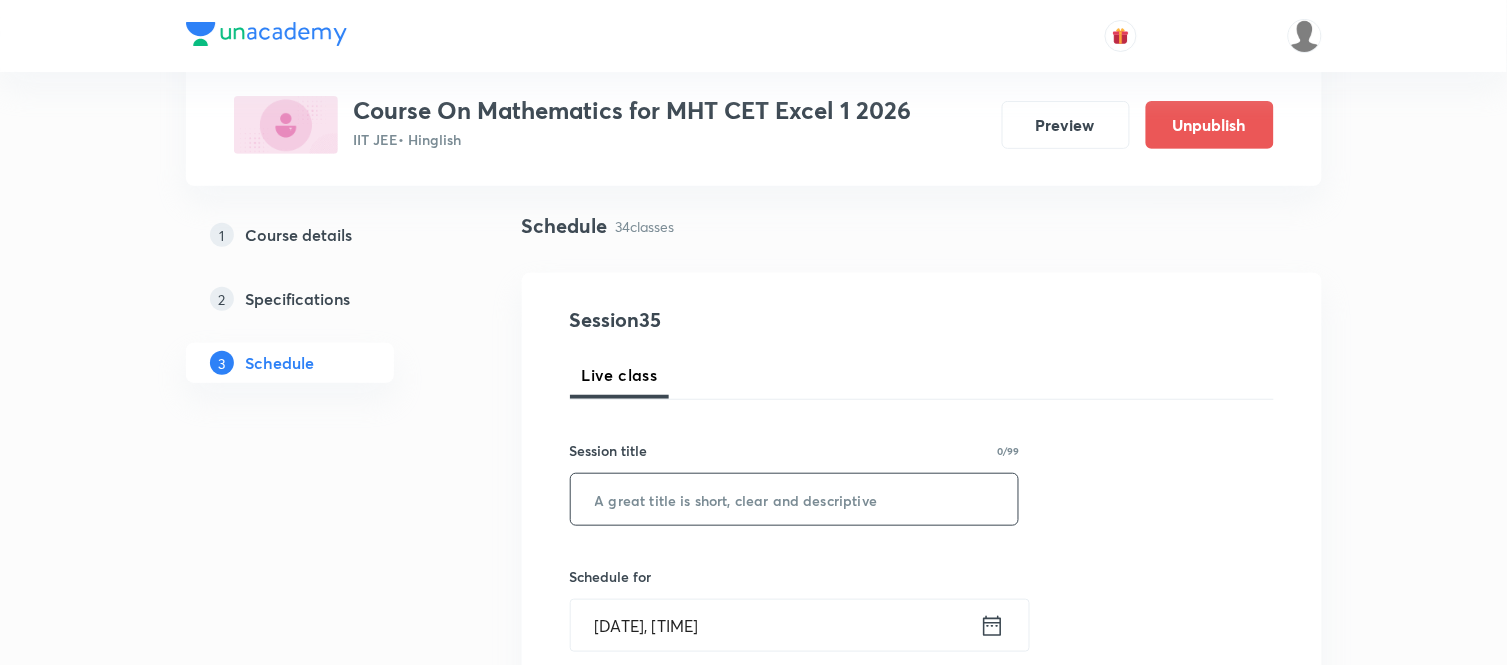click at bounding box center (795, 499) 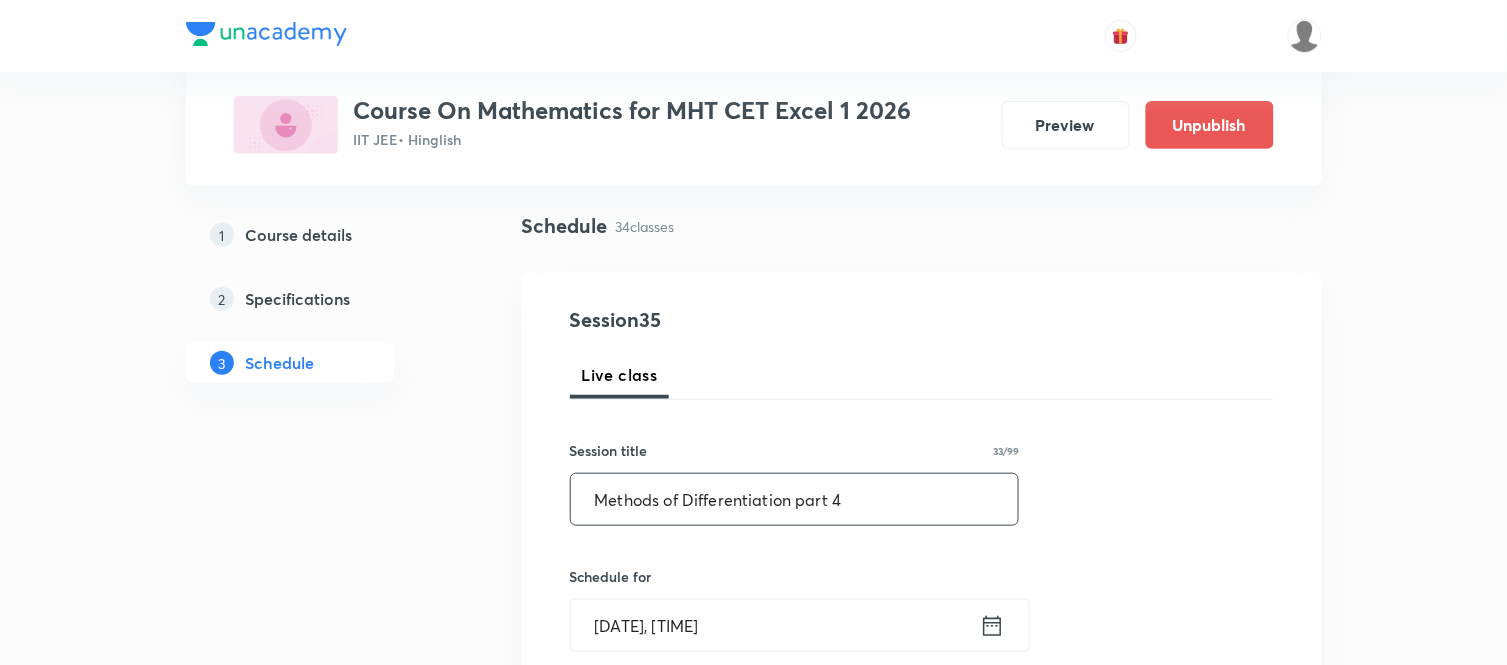 type on "Methods of Differentiation part 4" 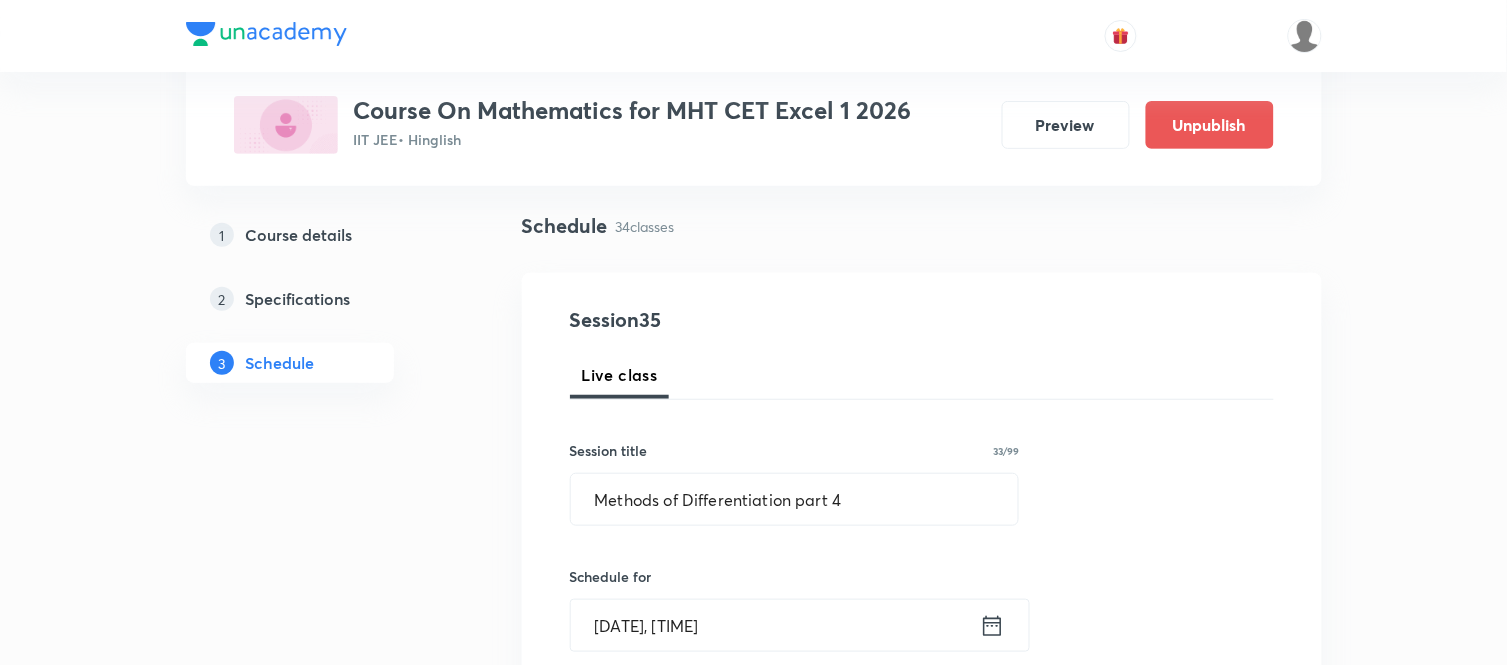 click 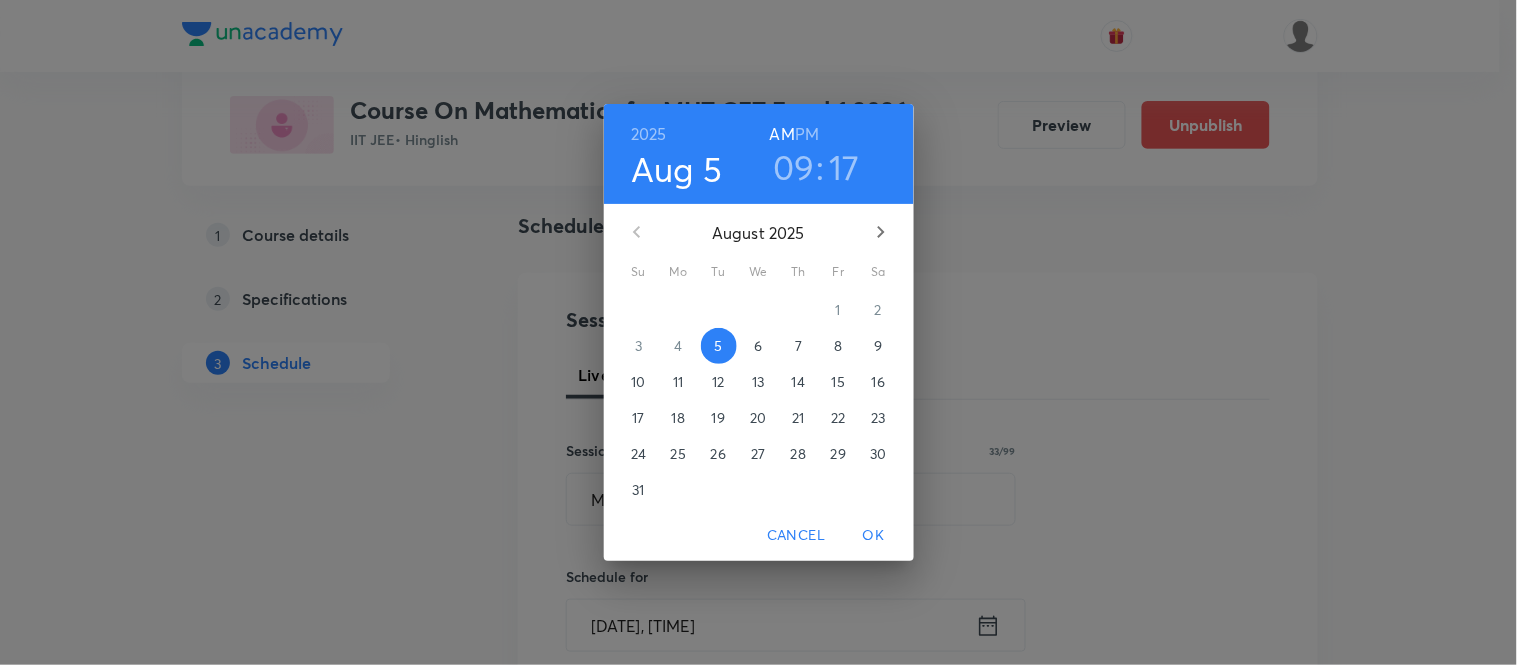 click on "PM" at bounding box center (807, 134) 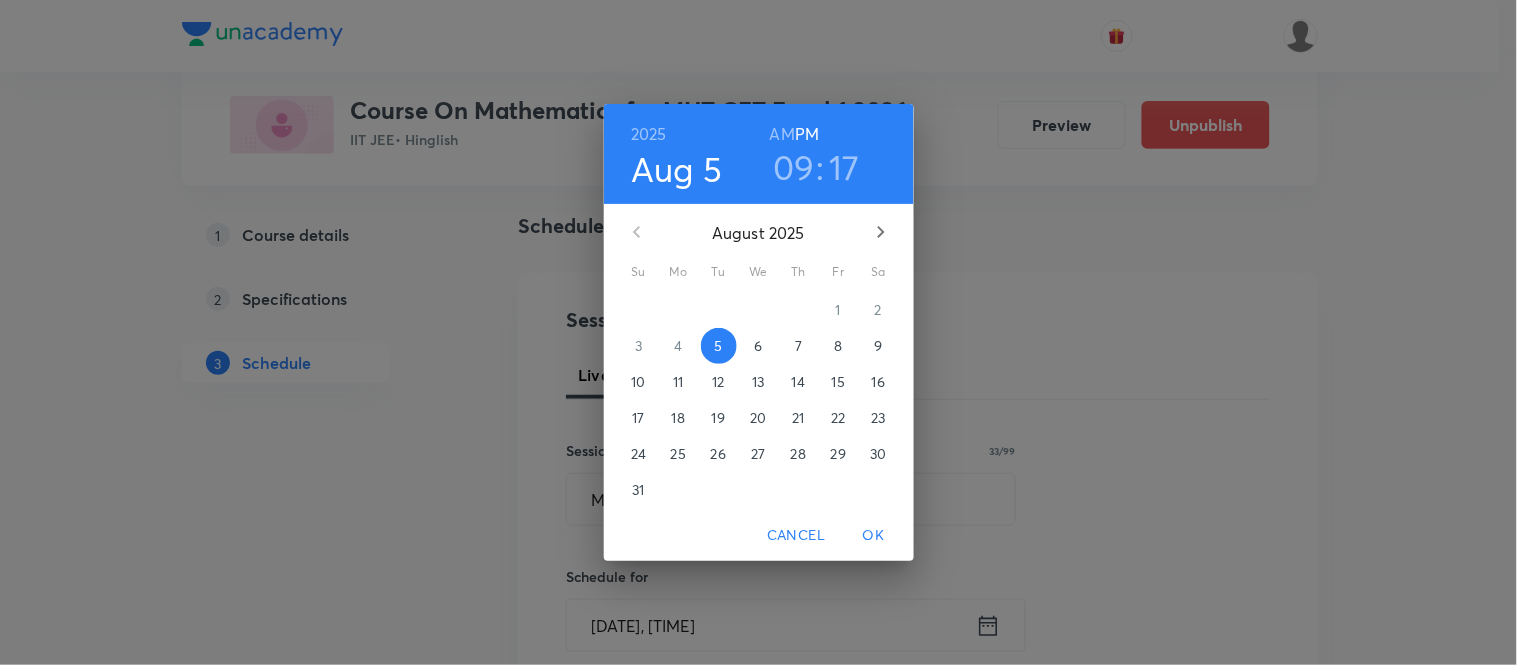 drag, startPoint x: 787, startPoint y: 157, endPoint x: 792, endPoint y: 178, distance: 21.587032 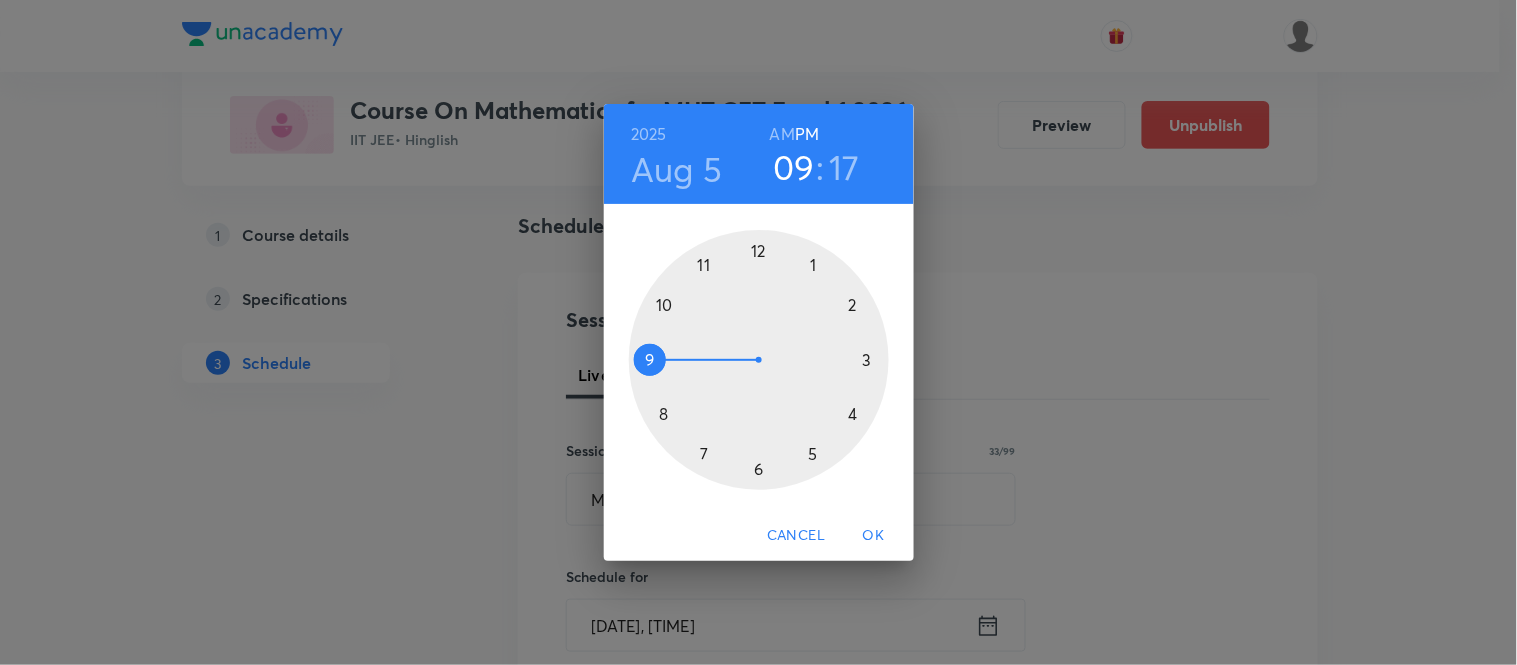 click on "09" at bounding box center [794, 167] 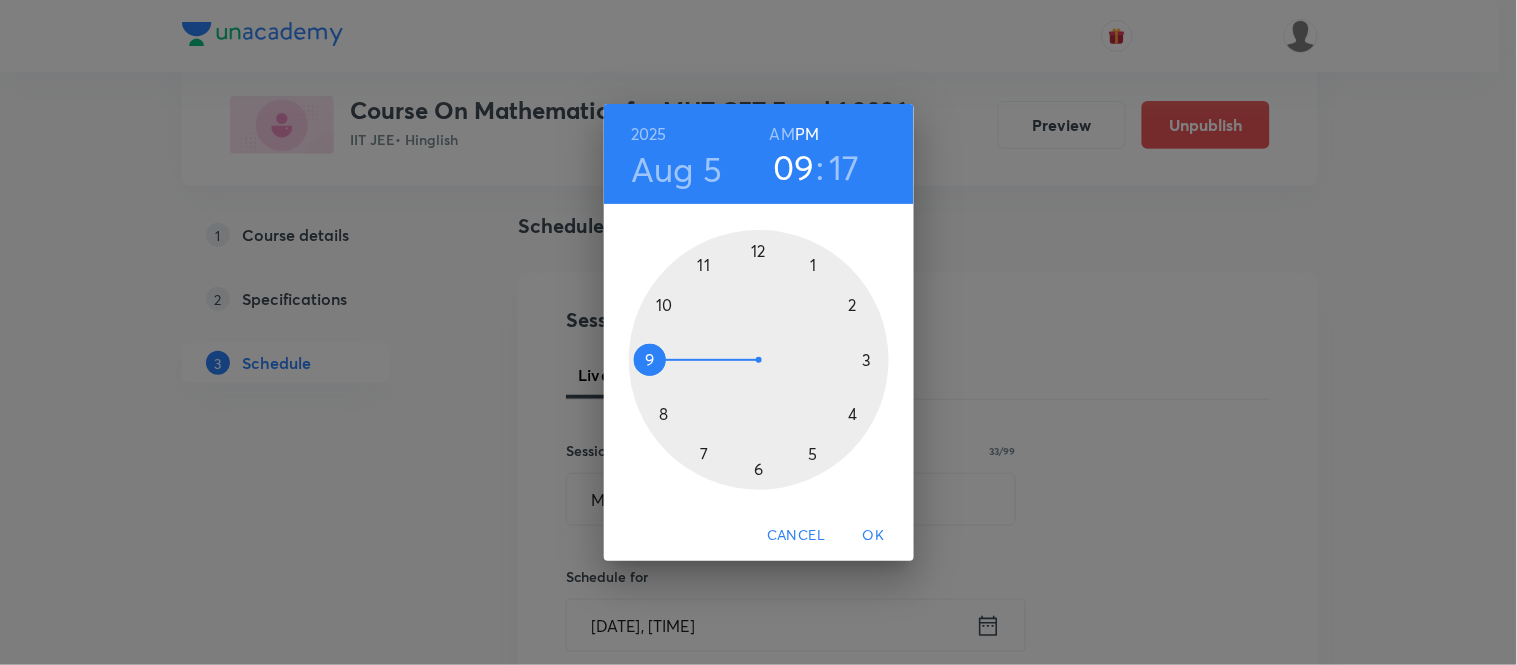 click at bounding box center [759, 360] 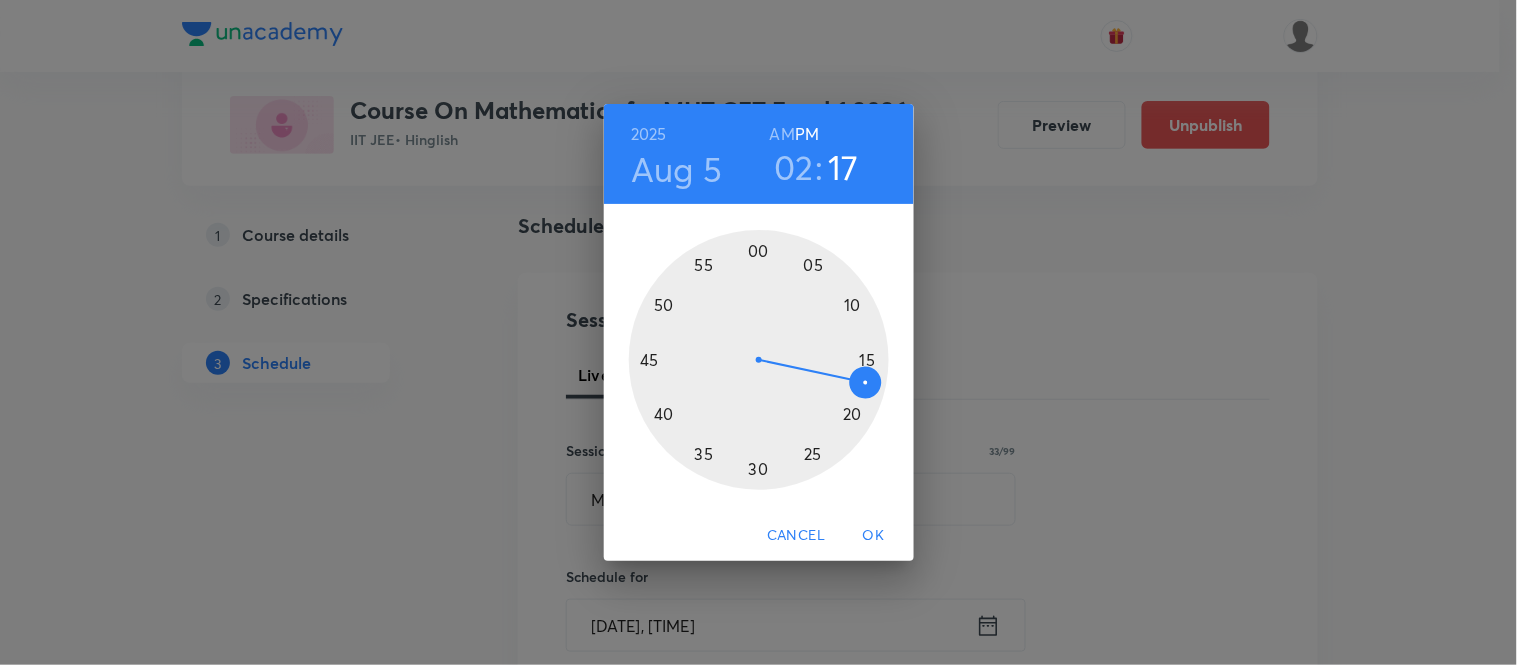 click at bounding box center (759, 360) 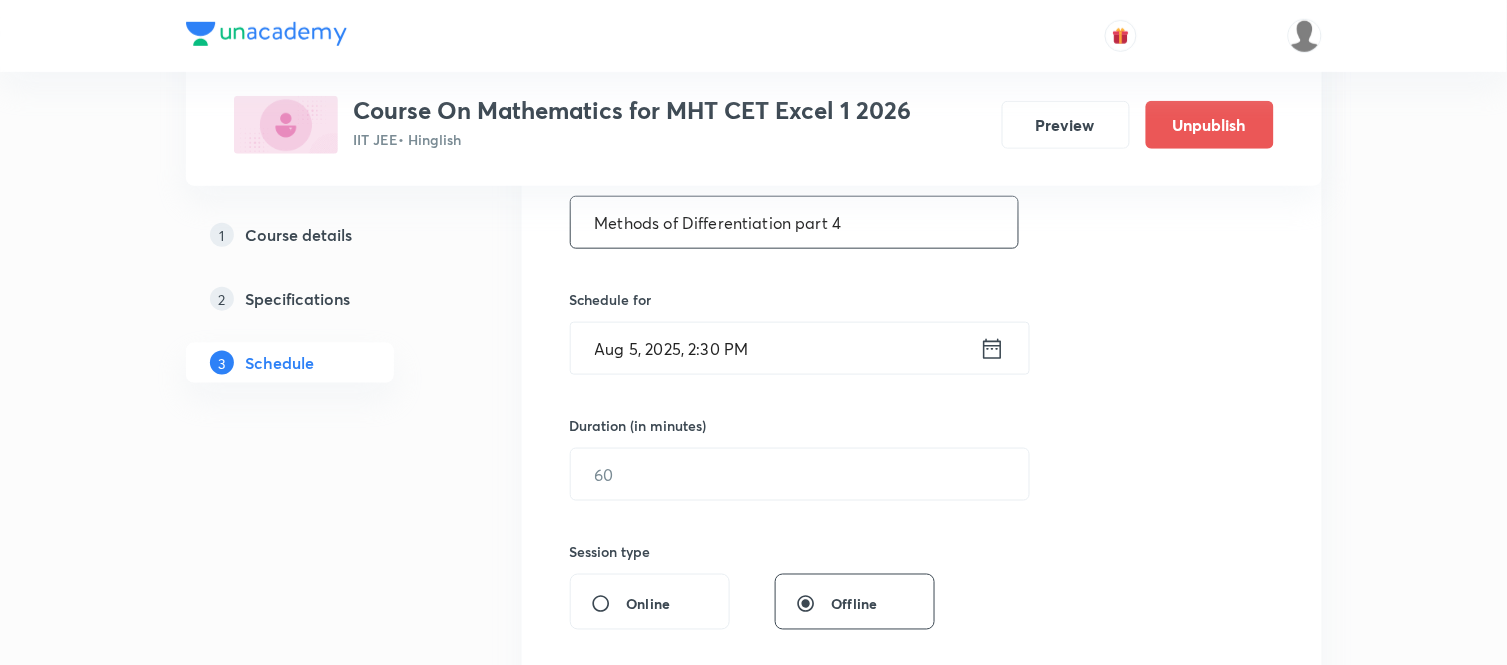 scroll, scrollTop: 438, scrollLeft: 0, axis: vertical 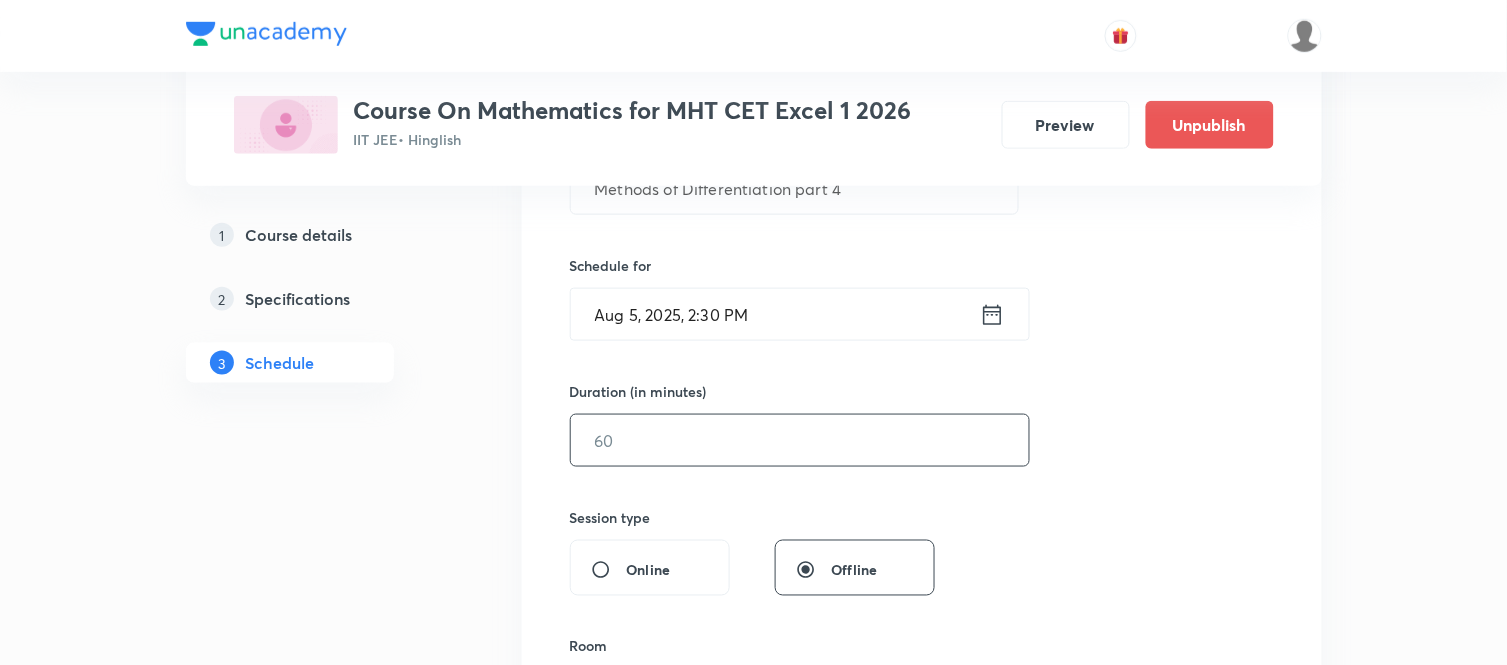 click at bounding box center [800, 440] 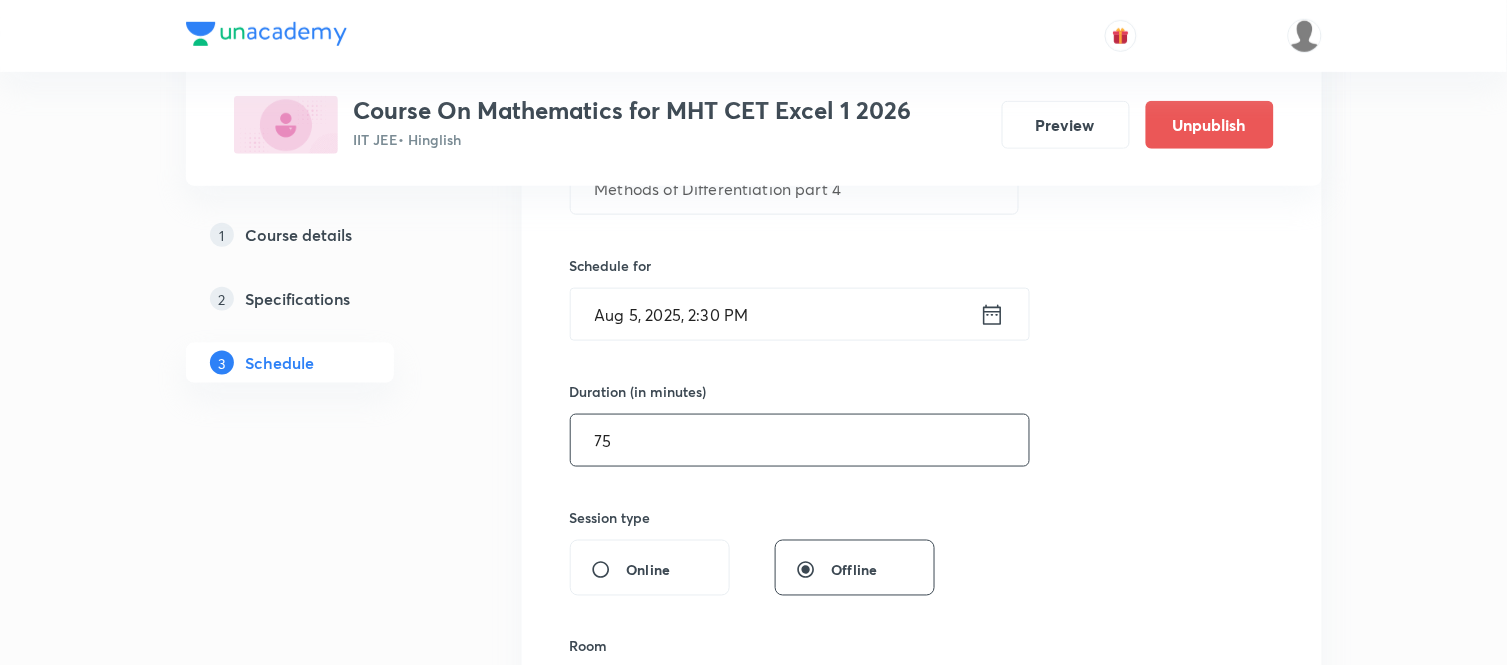 type on "75" 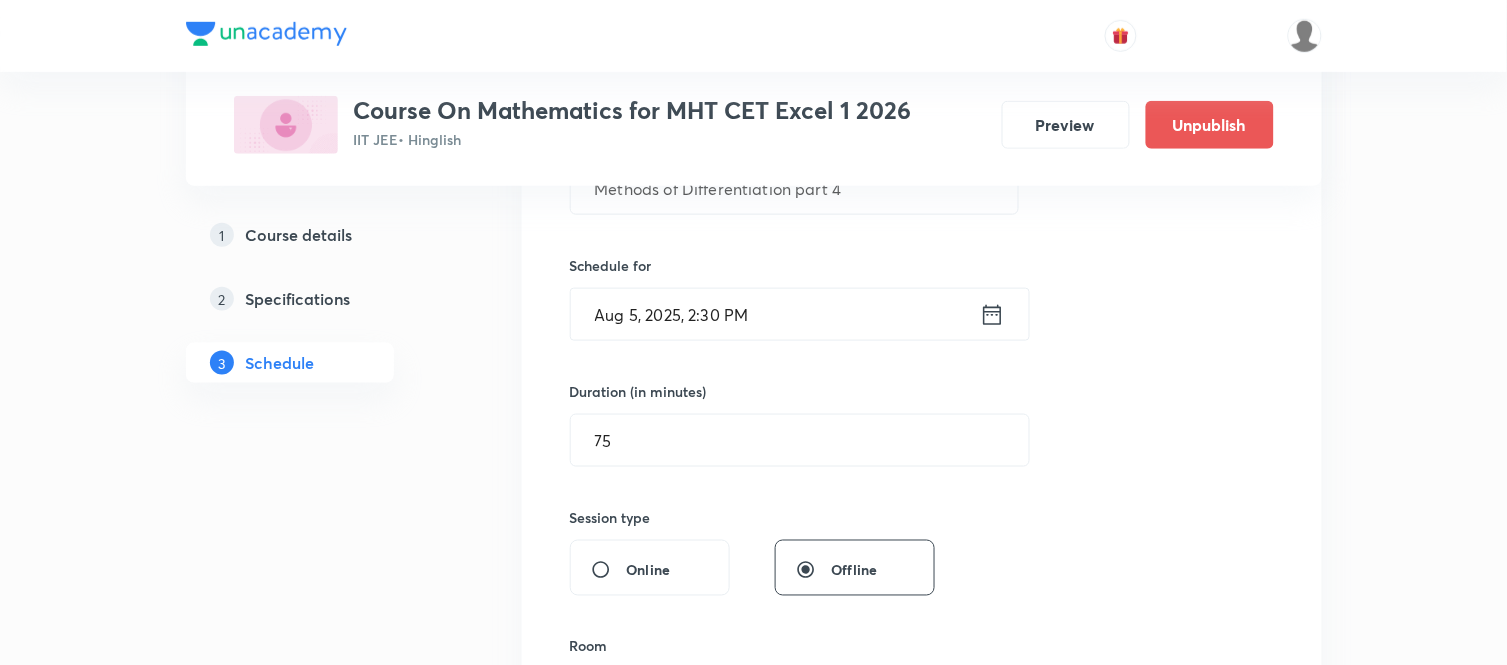 click on "Session  35 Live class Session title 33/99 Methods of Differentiation part 4 ​ Schedule for Aug 5, 2025, 2:30 PM ​ Duration (in minutes) 75 ​   Session type Online Offline Room Select centre room Sub-concepts Select concepts that wil be covered in this session Add Cancel" at bounding box center (922, 463) 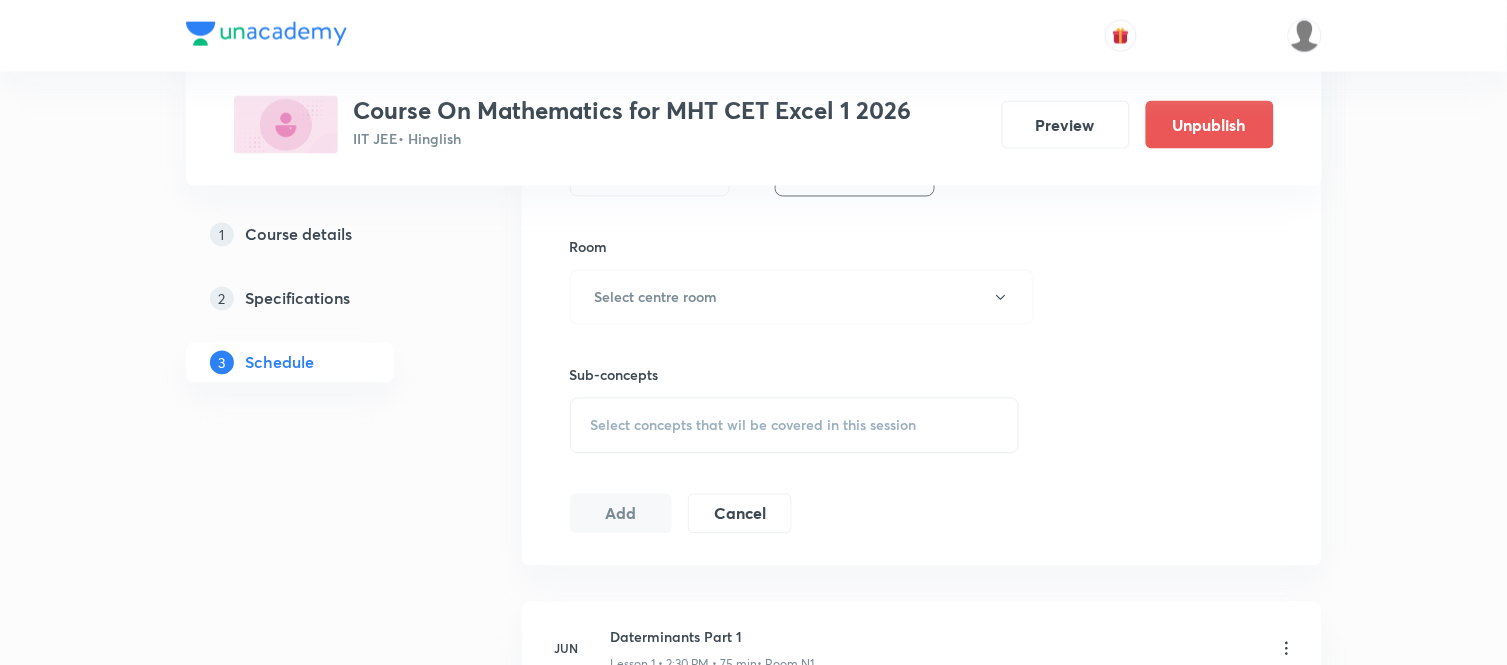 scroll, scrollTop: 838, scrollLeft: 0, axis: vertical 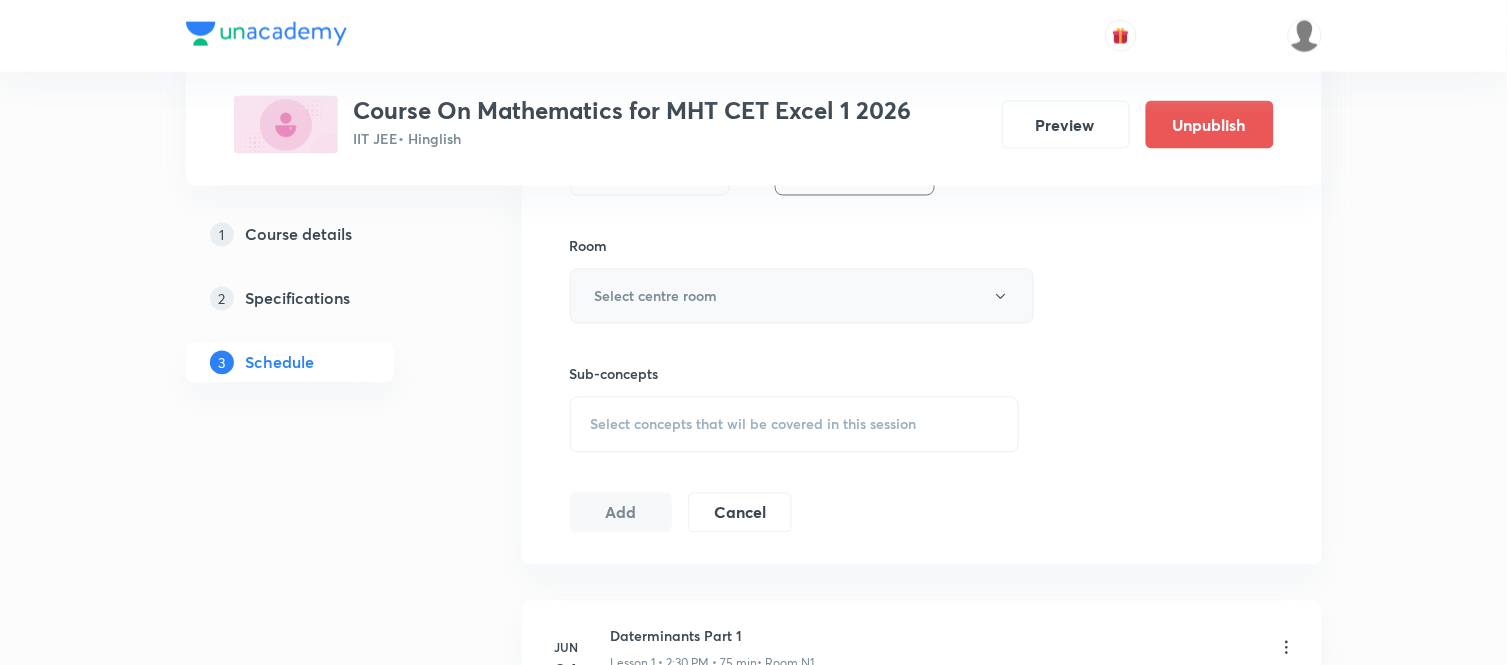 click on "Select centre room" at bounding box center [802, 296] 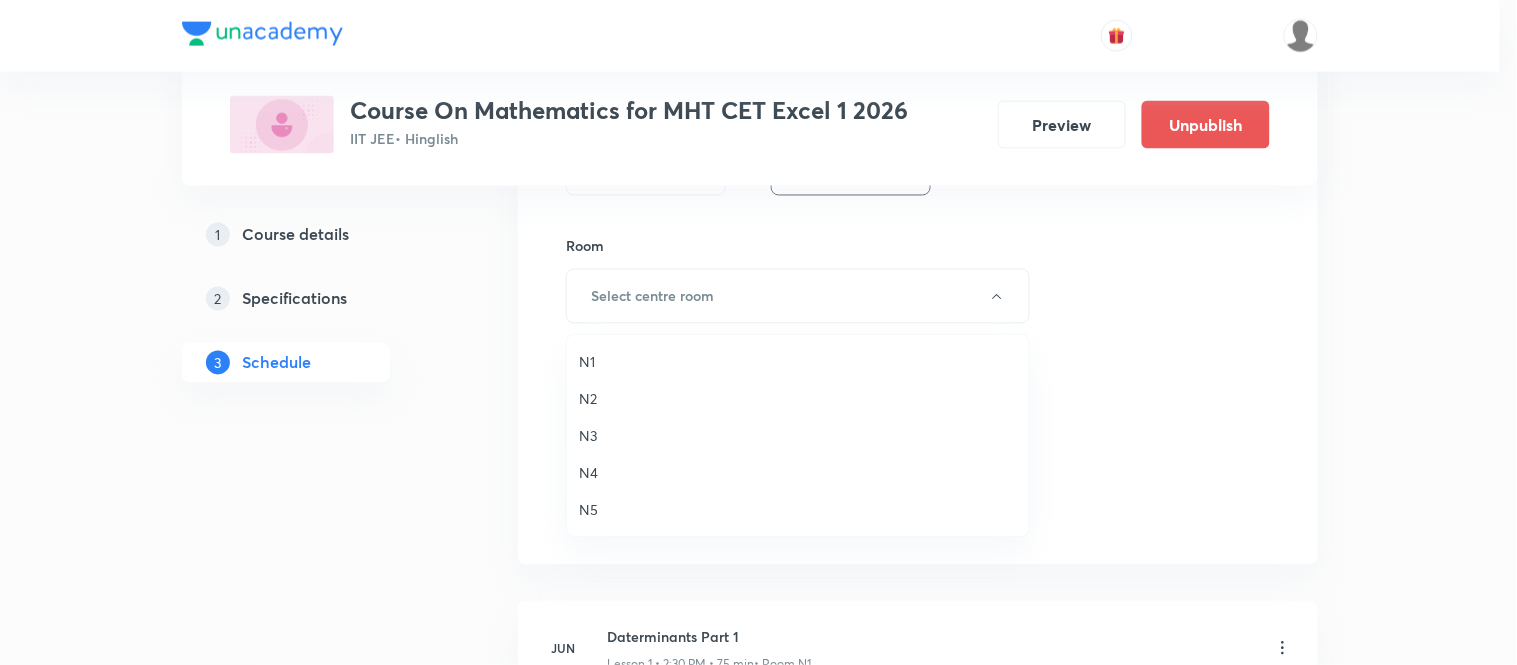 click on "N1" at bounding box center (798, 361) 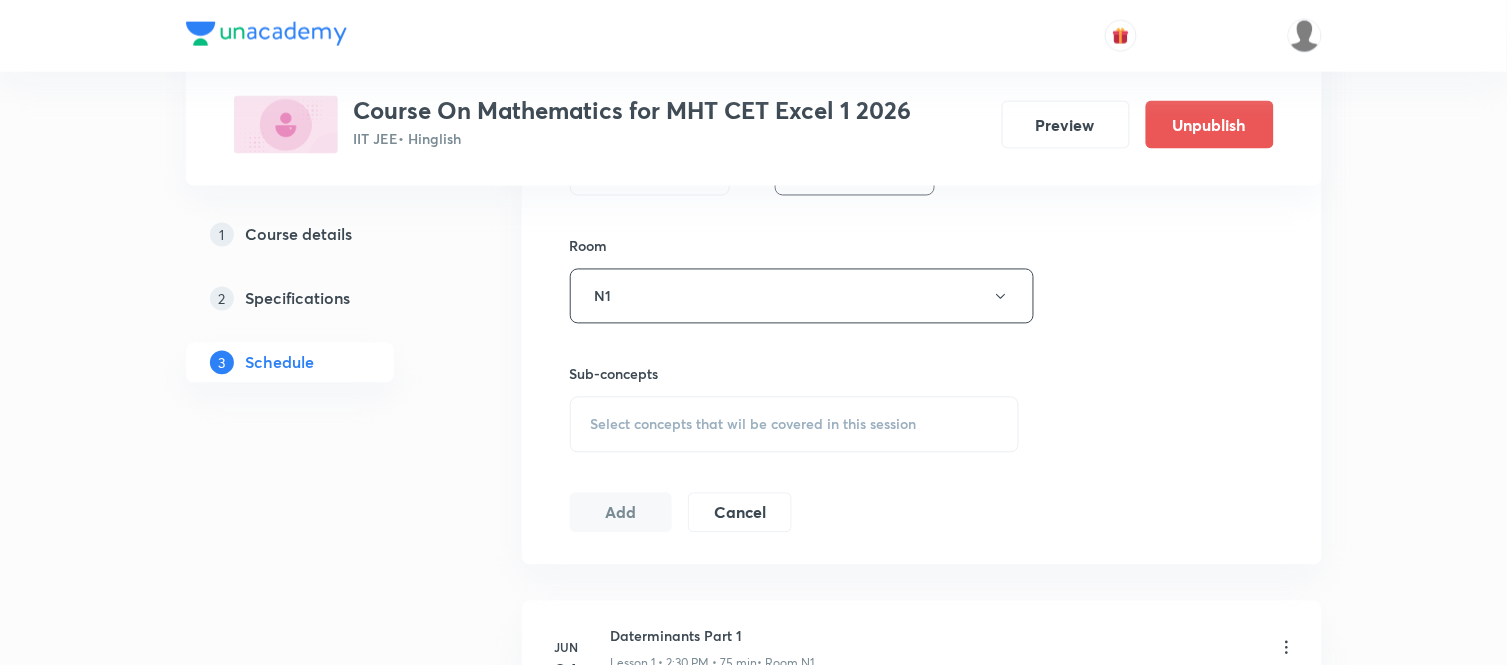 type 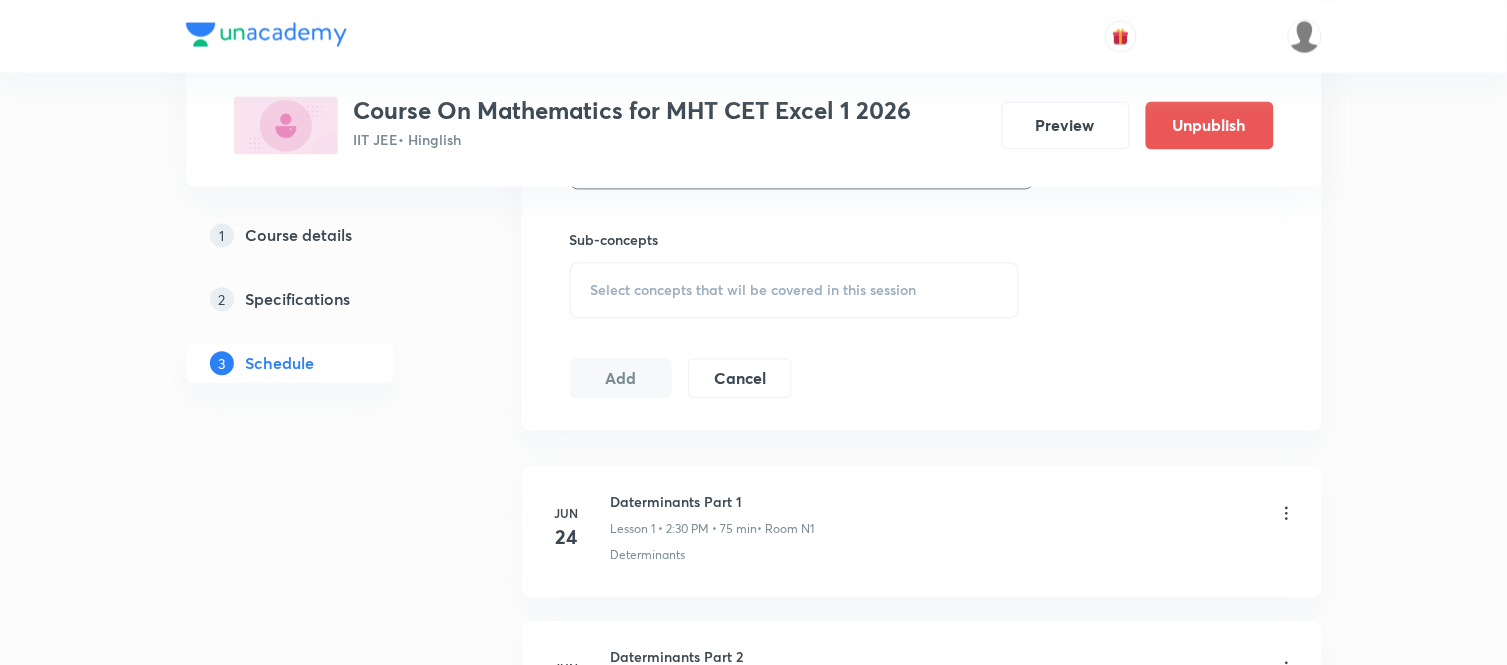 scroll, scrollTop: 1016, scrollLeft: 0, axis: vertical 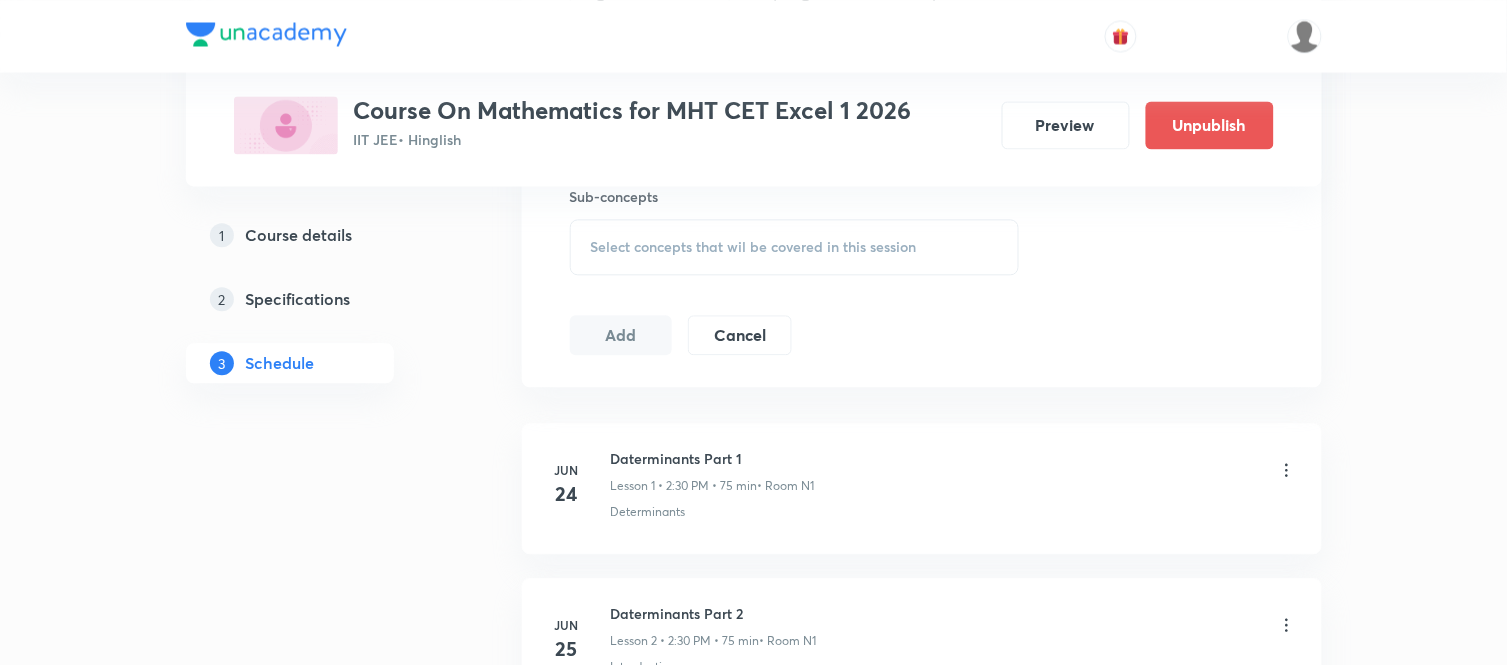 click on "Select concepts that wil be covered in this session" at bounding box center (754, 247) 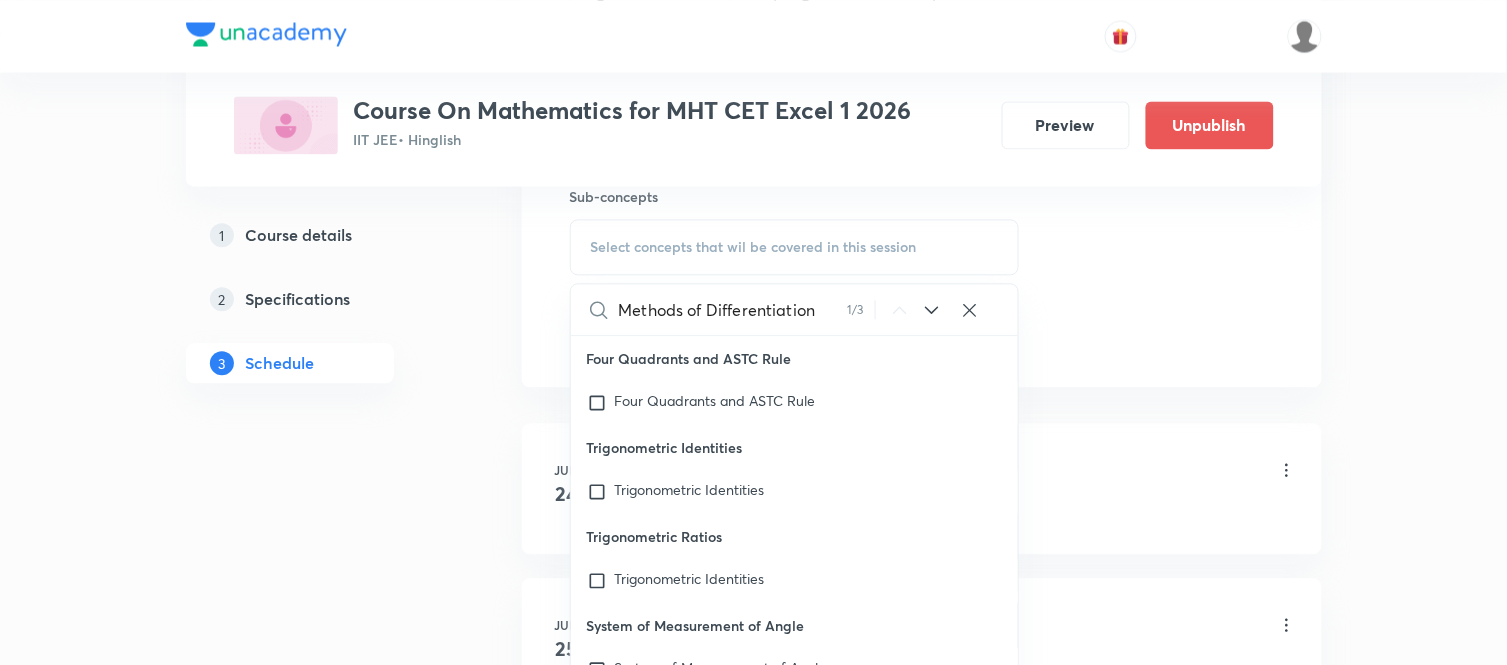 scroll, scrollTop: 0, scrollLeft: 0, axis: both 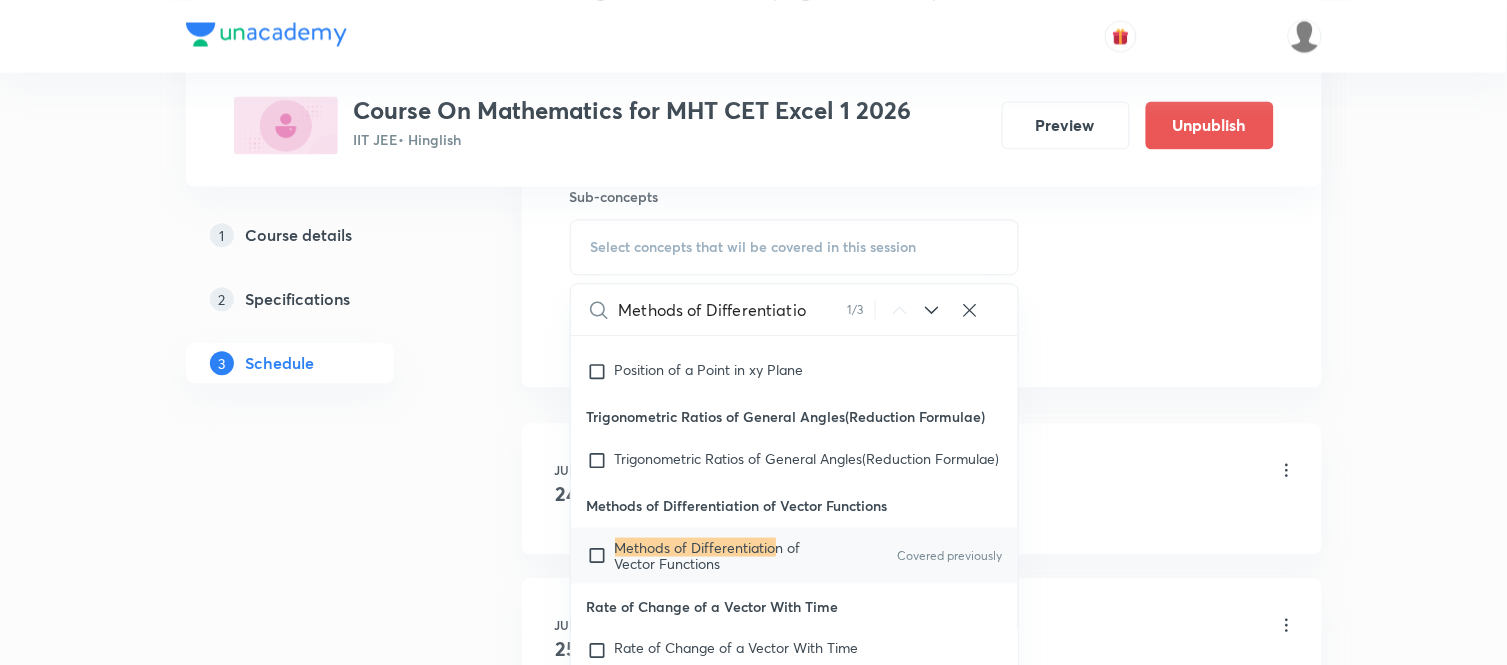 type on "Methods of Differentiatio" 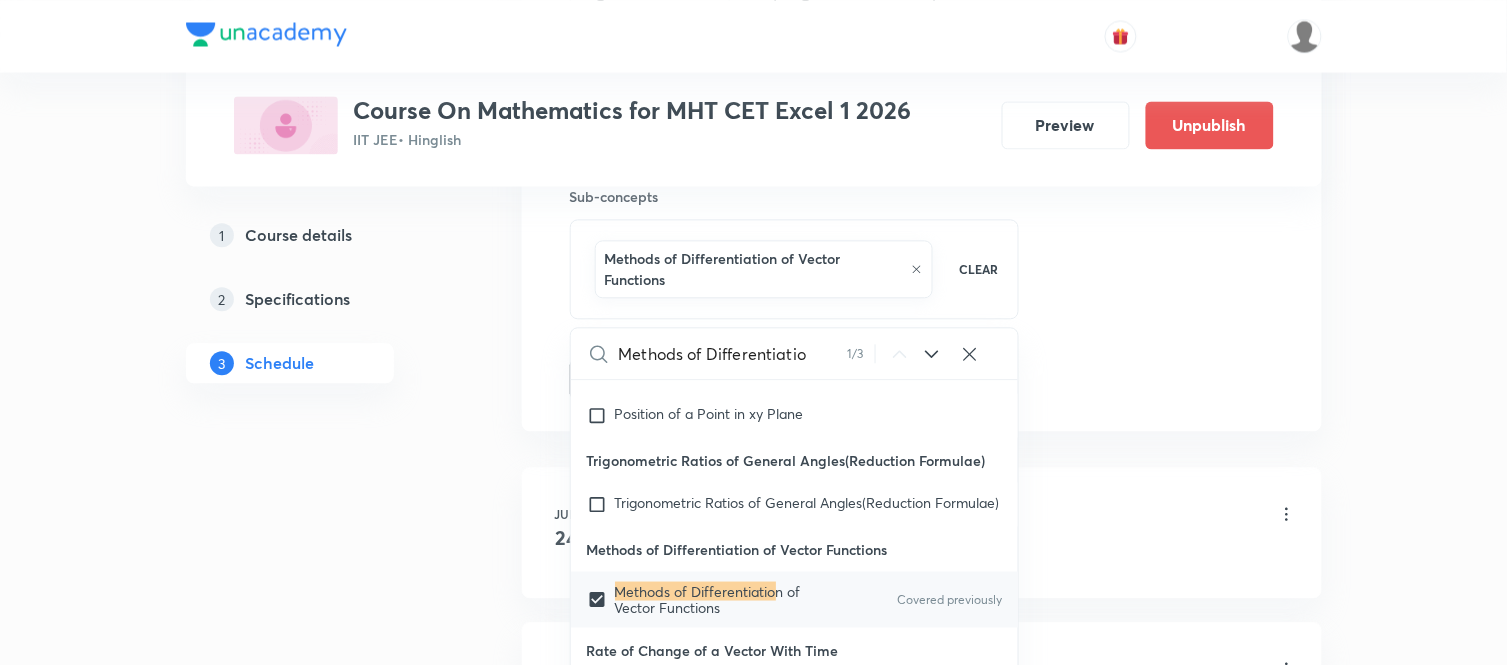 click on "Session  35 Live class Session title 33/99 Methods of Differentiation part 4 ​ Schedule for Aug 5, 2025, 2:30 PM ​ Duration (in minutes) 75 ​   Session type Online Offline Room N1 Sub-concepts Methods of Differentiation of Vector Functions CLEAR Methods of Differentiatio 1 / 3 ​ Four Quadrants and ASTC Rule Four Quadrants and ASTC Rule Trigonometric Identities Trigonometric Identities Trigonometric Ratios Trigonometric Identities System of Measurement of Angle System of Measurement of Angle Angle Angle Trigonometry Trigonometry Geometrical Expression Geometrical Expression Arithmetic Progression Arithmetic Progression Componendo and Dividendo Rule Componendo and Dividendo Rule Logarithm Logarithm Binomial Expression Binomial Expression Quadratic Equation Quadratic Equation Basic Maths used in Physics Basic Maths used in Physics Scalar or Dot Product of Two Vectors Scalar or Dot Product of Two Vectors Axis or axes Axis or axes Origin Origin Resolution of a Vector into Components Vector Vector Function" at bounding box center (922, -93) 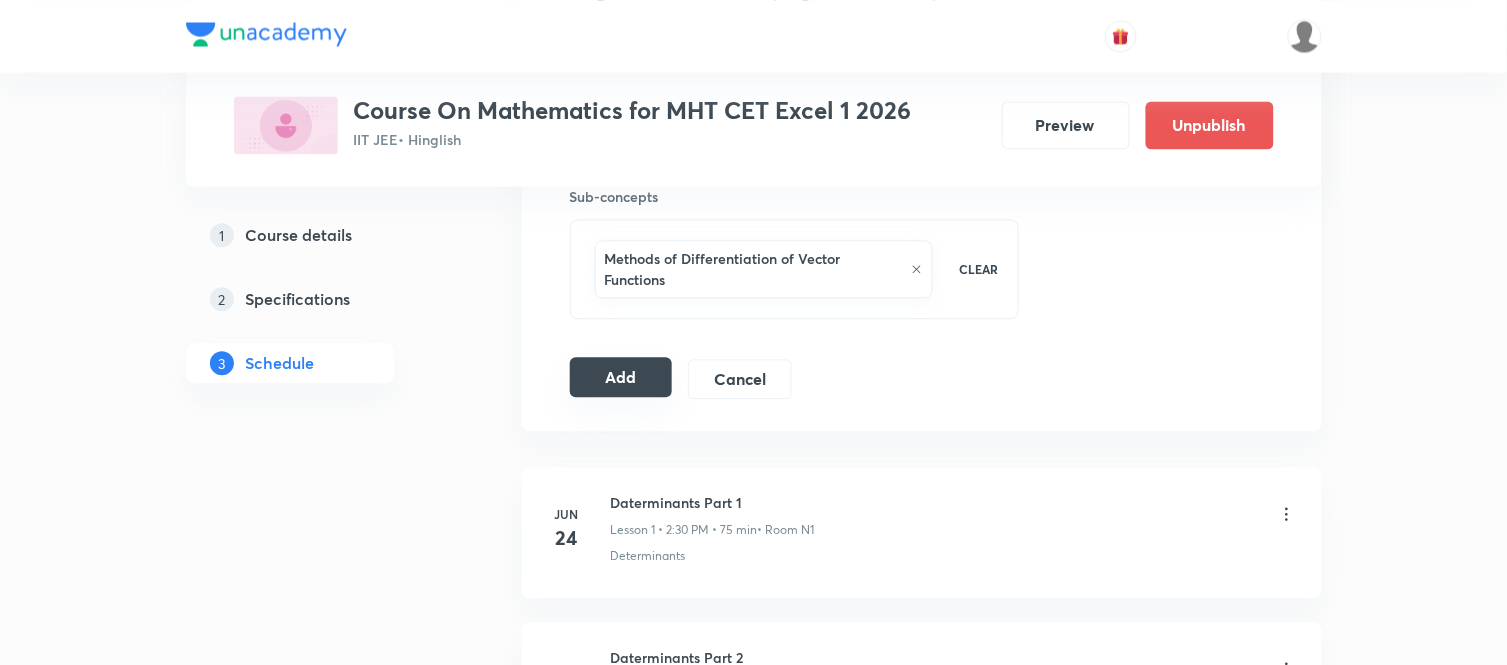 click on "Add" at bounding box center (621, 377) 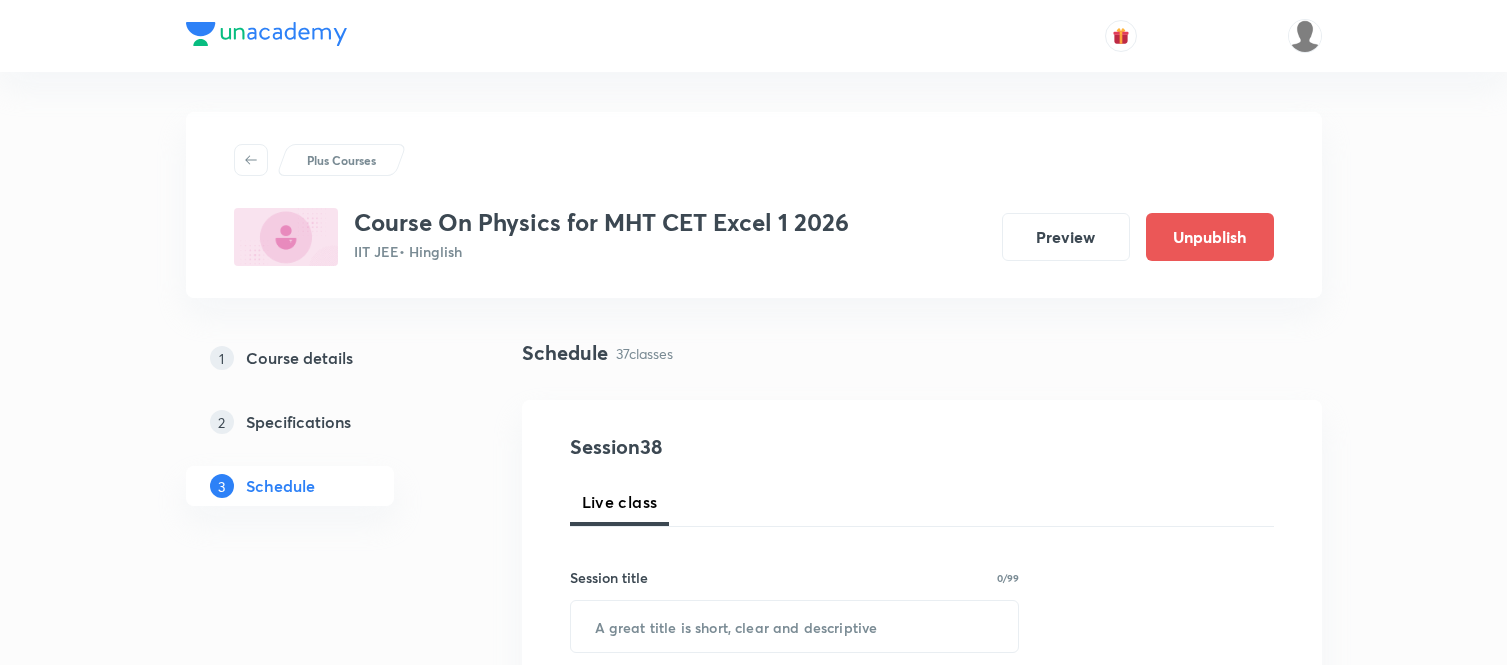 scroll, scrollTop: 0, scrollLeft: 0, axis: both 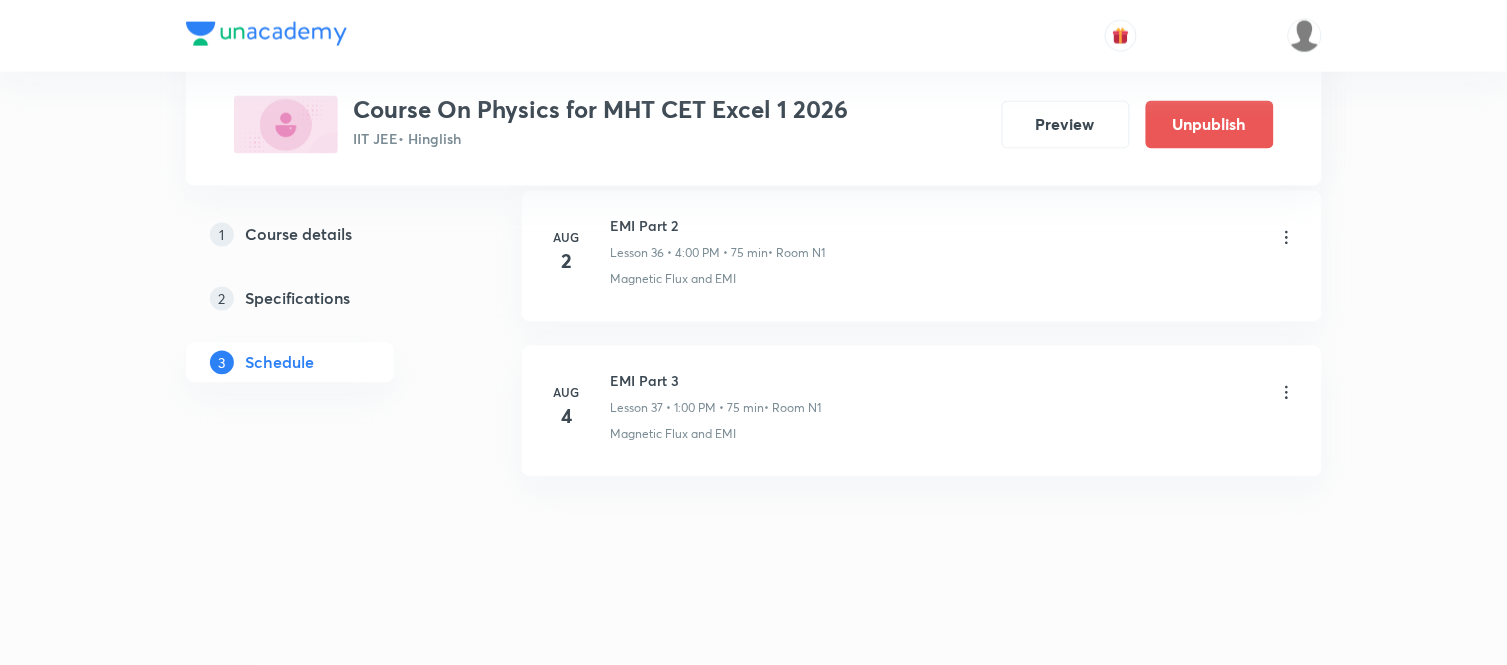 click on "EMI Part 3" at bounding box center (716, 381) 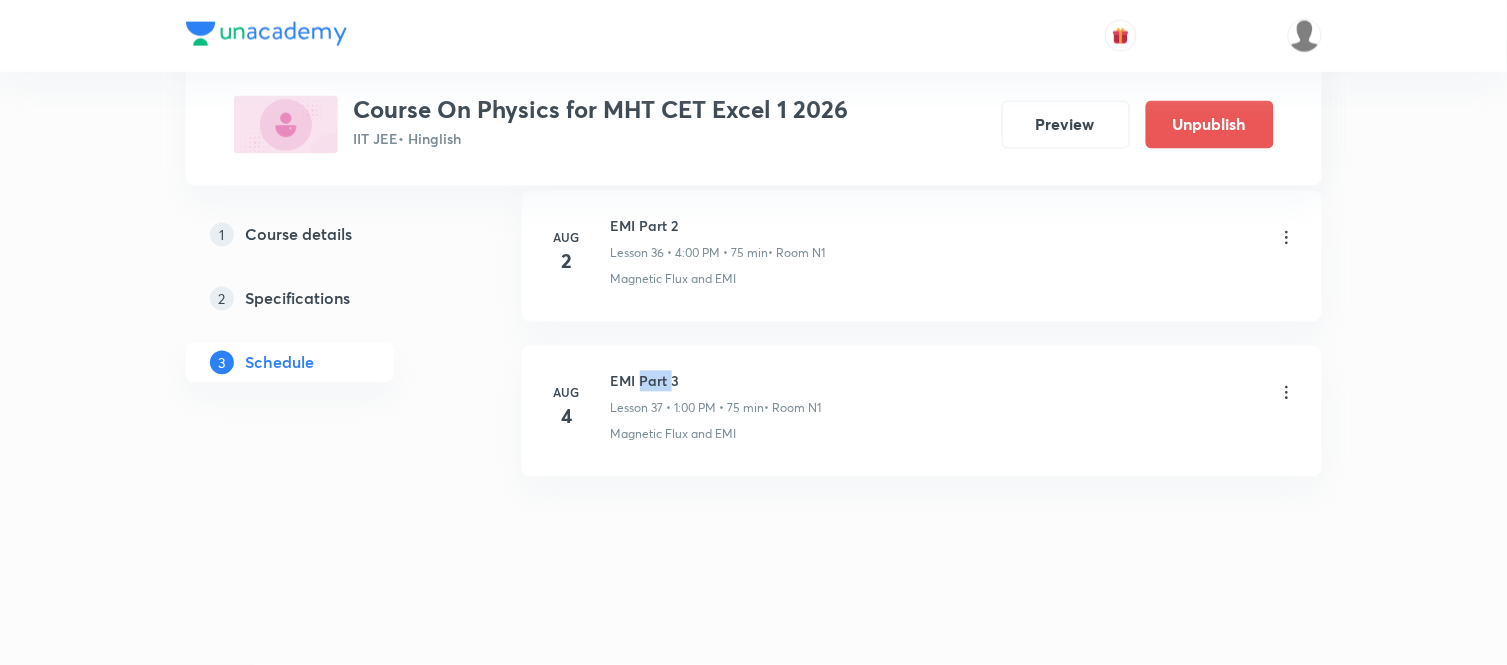 click on "EMI Part 3" at bounding box center [716, 381] 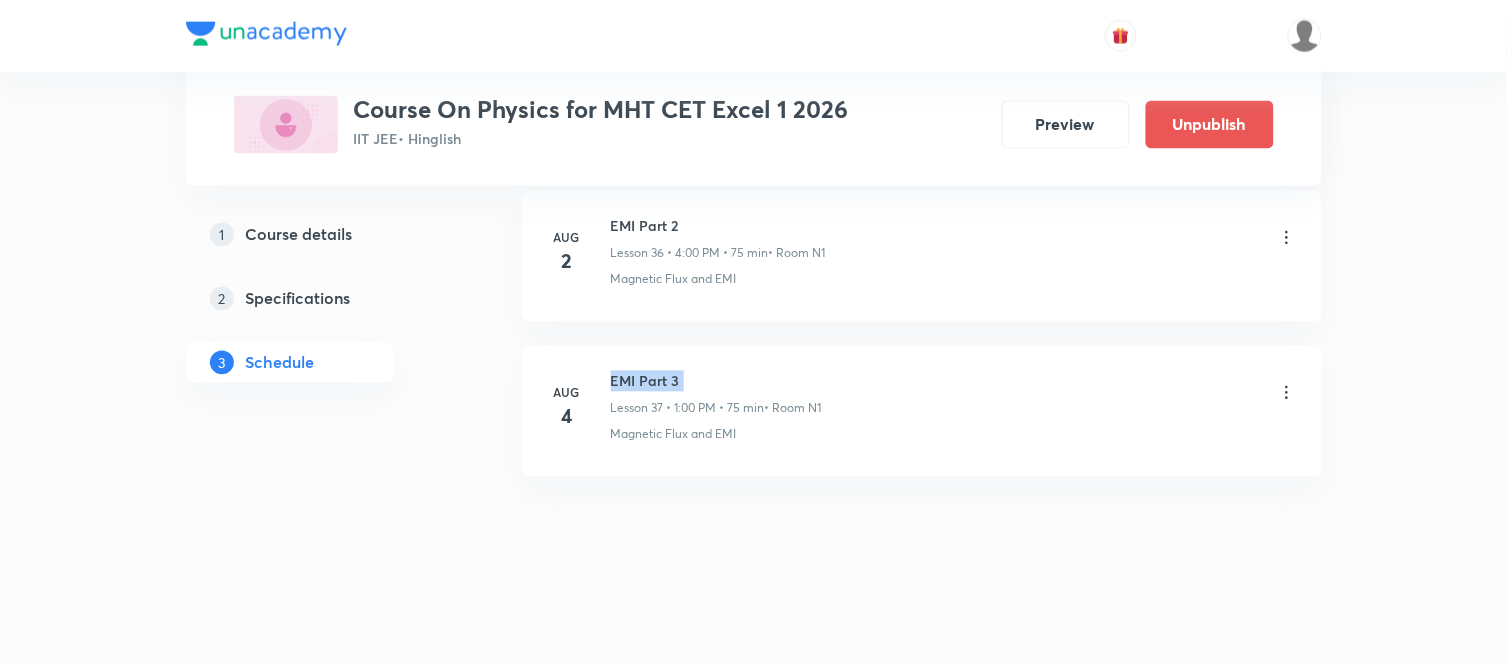 click on "EMI Part 3" at bounding box center [716, 381] 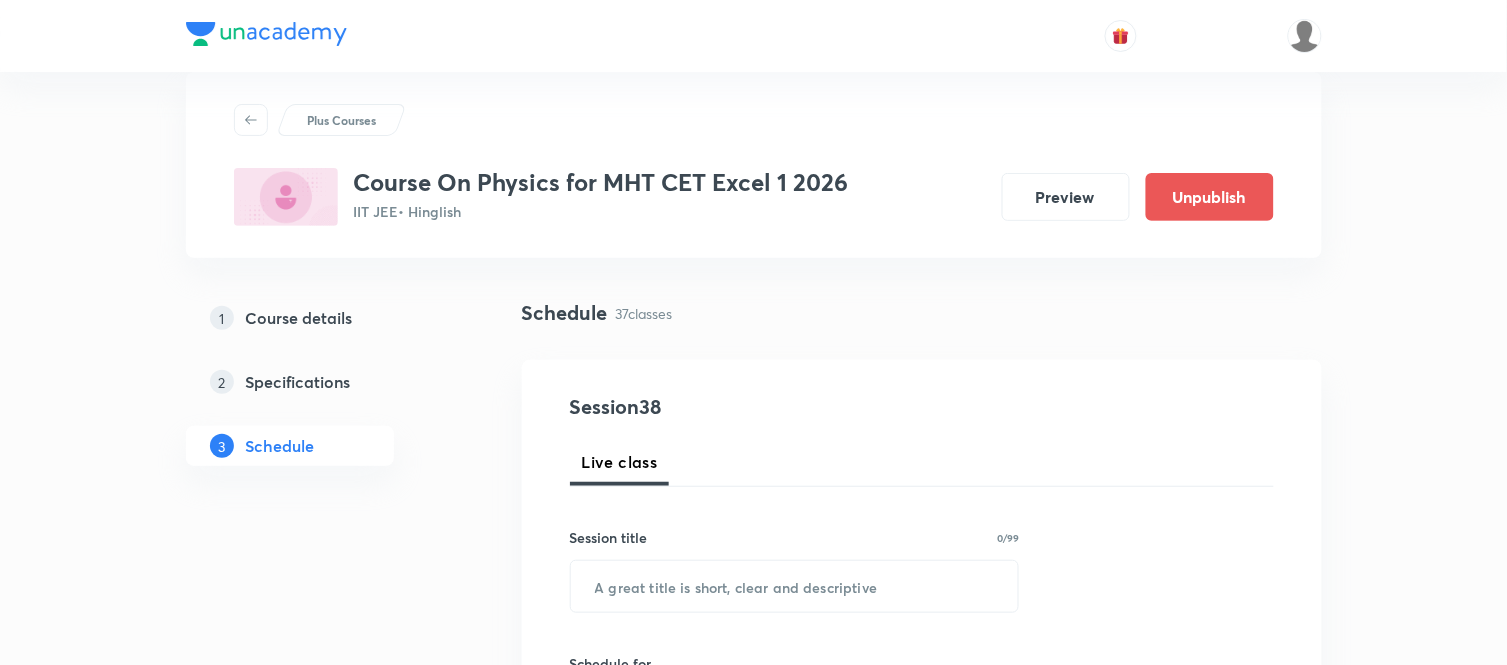 scroll, scrollTop: 0, scrollLeft: 0, axis: both 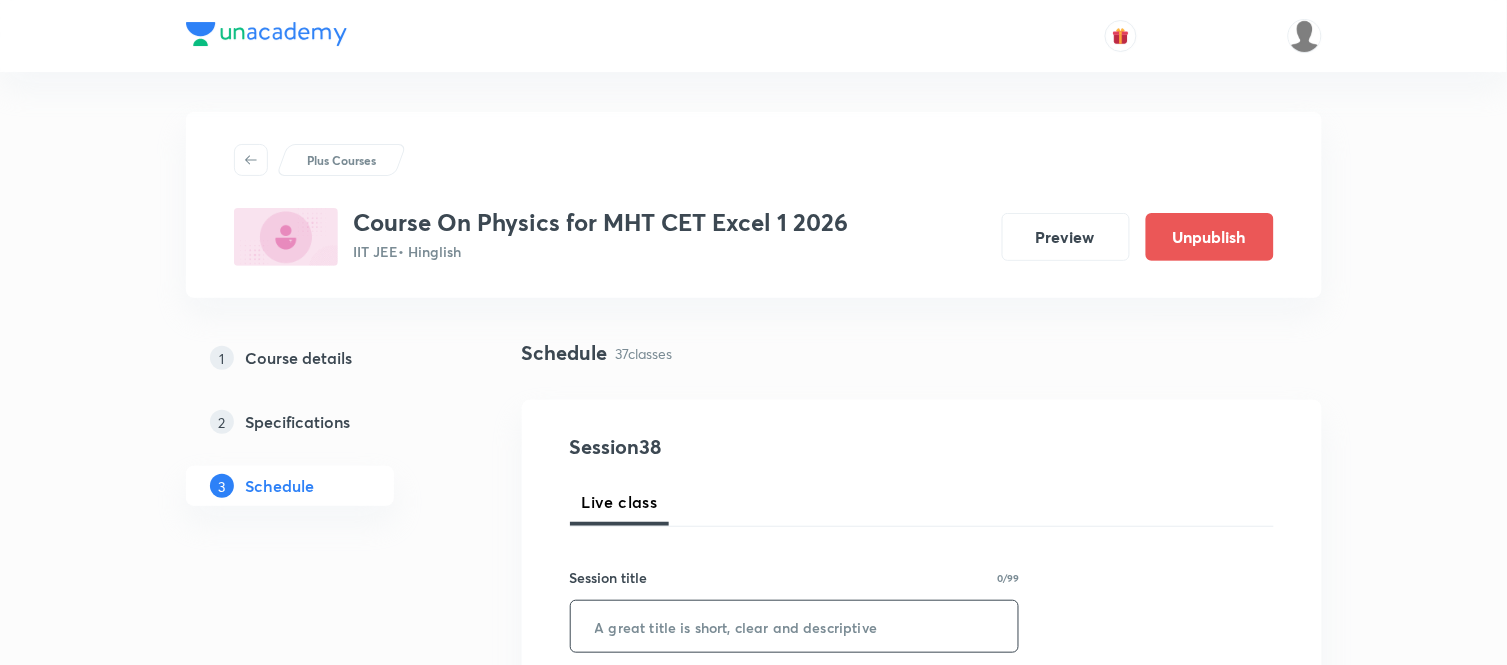 click at bounding box center [795, 626] 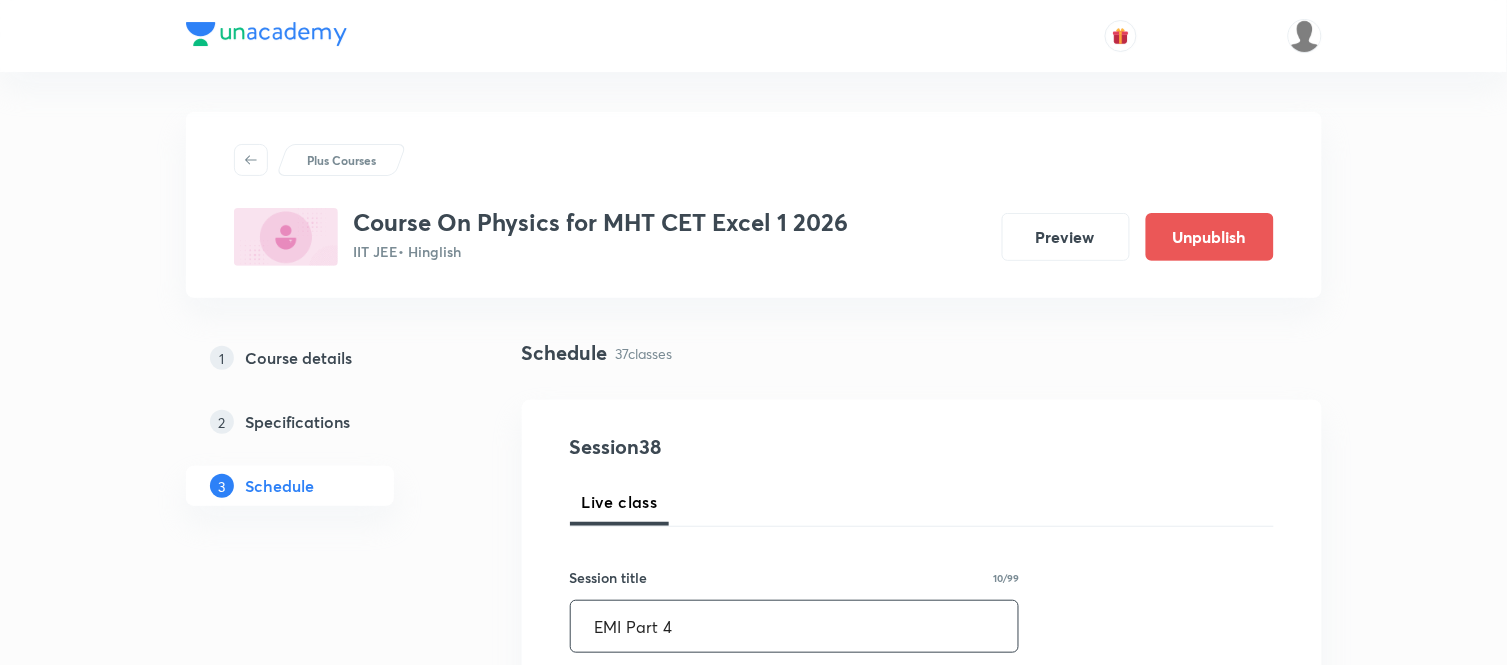 type on "EMI Part 4" 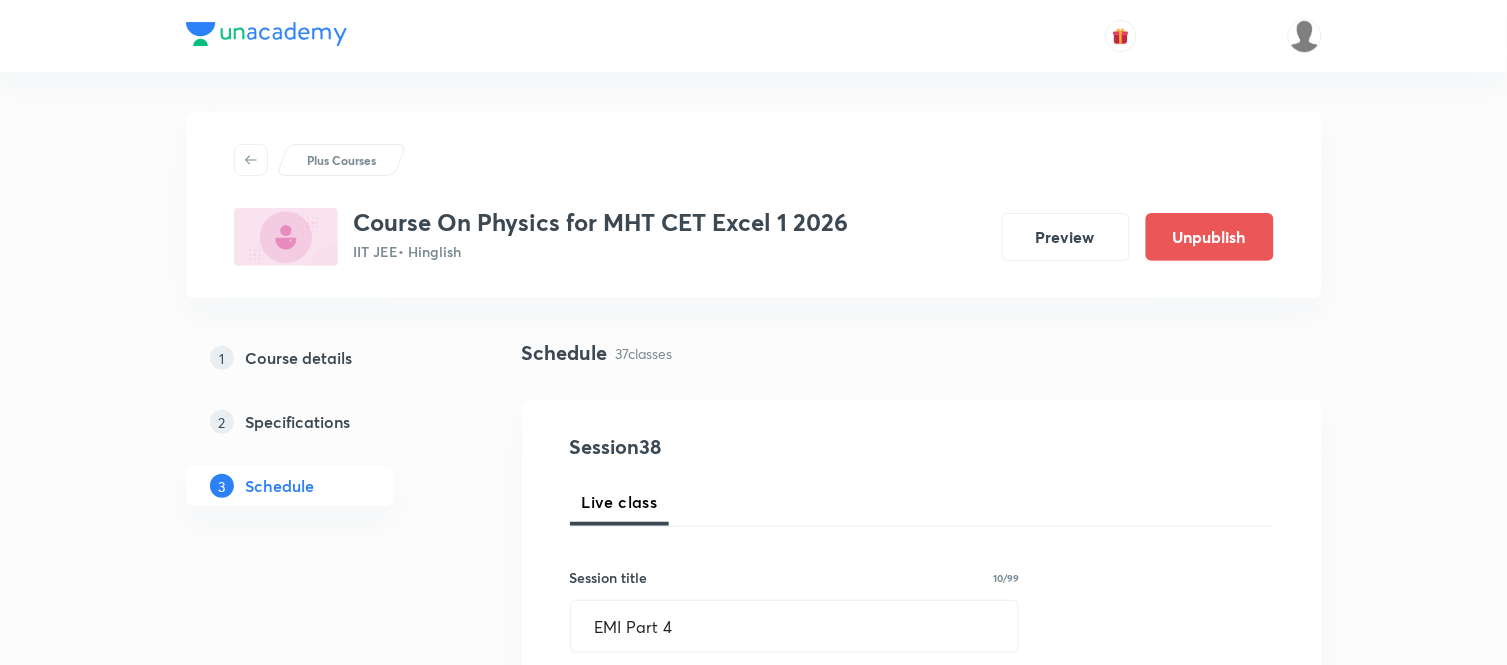 click on "Session  38 Live class Session title 10/99 EMI Part 4 ​ Schedule for [DATE], [TIME] ​ Duration (in minutes) ​   Session type Online Offline Room Select centre room Sub-concepts Select concepts that wil be covered in this session Add Cancel" at bounding box center [922, 901] 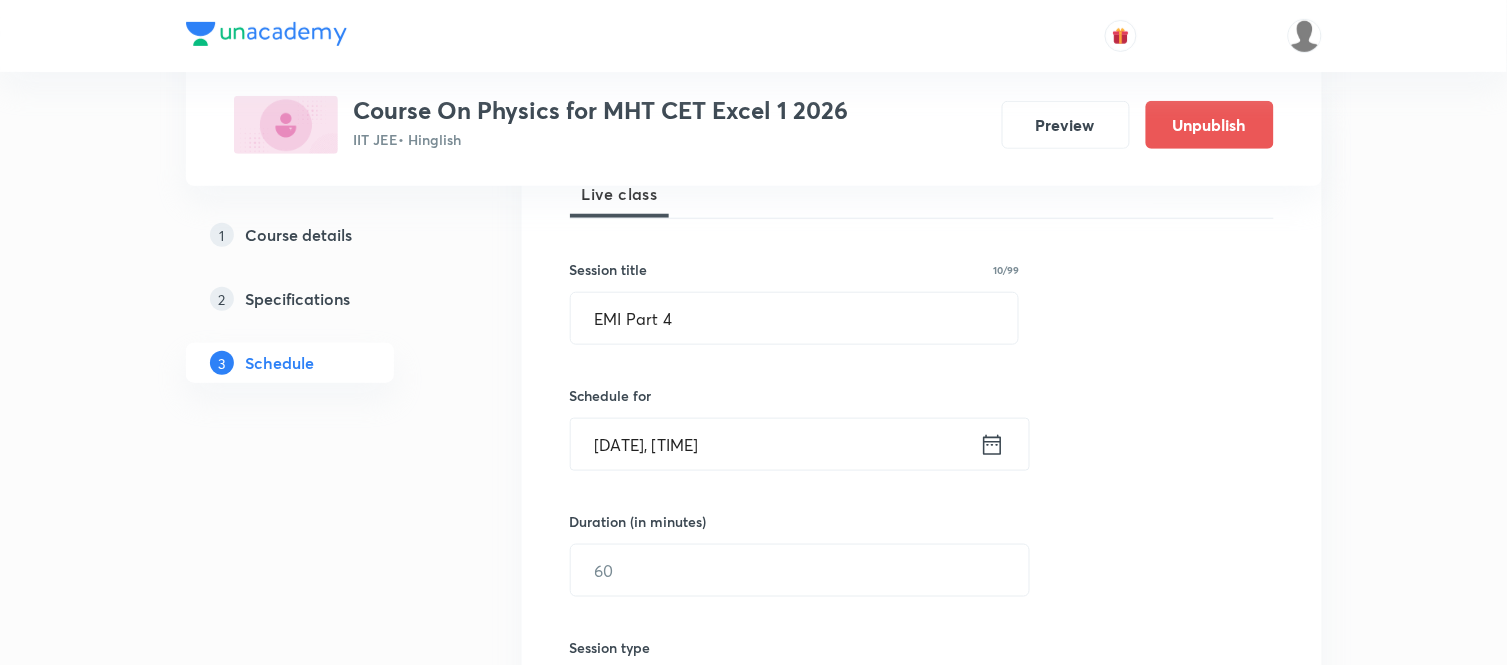 scroll, scrollTop: 311, scrollLeft: 0, axis: vertical 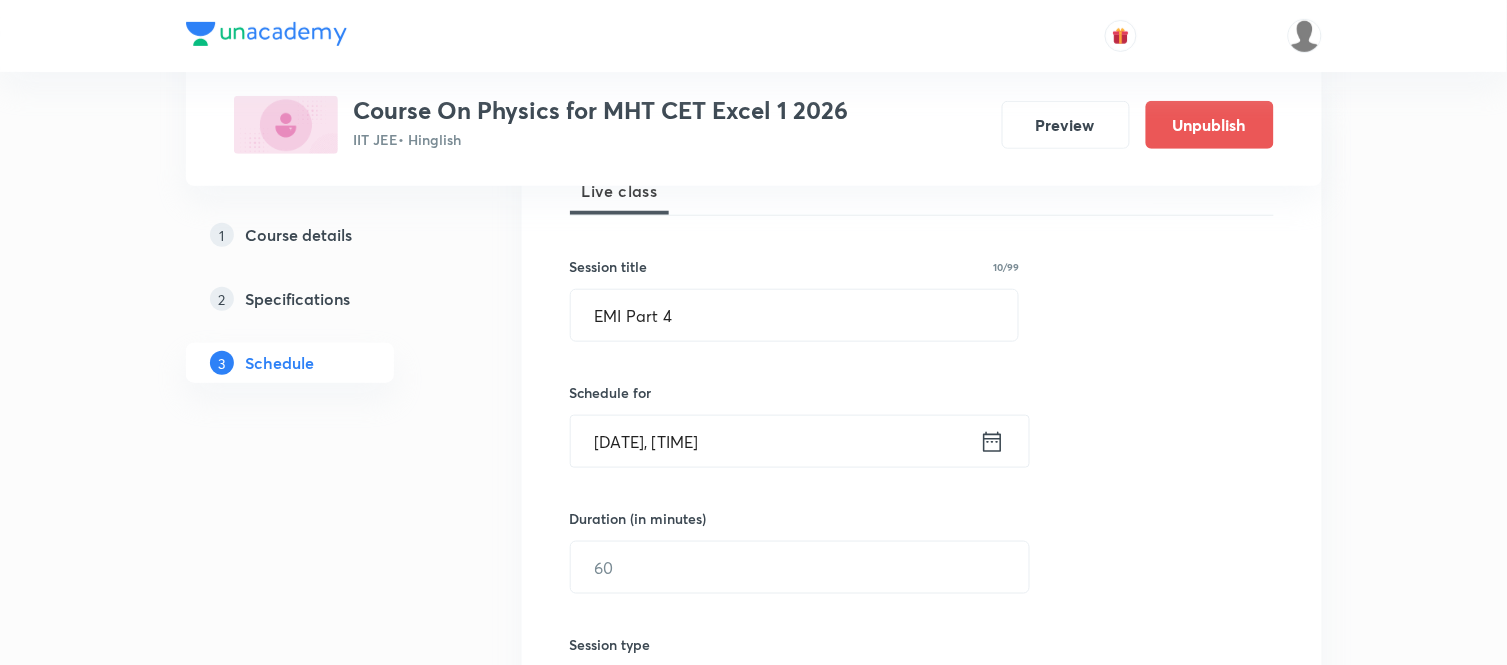 click 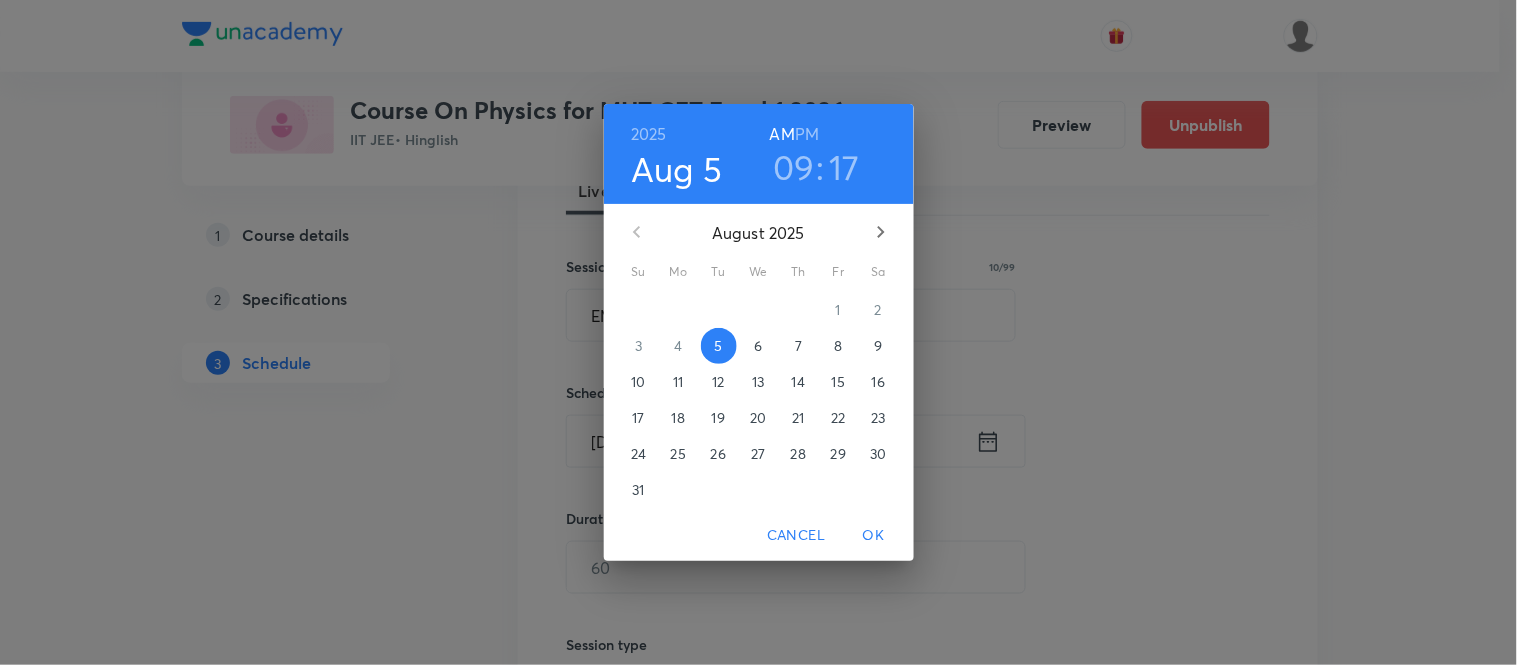 click on "PM" at bounding box center (807, 134) 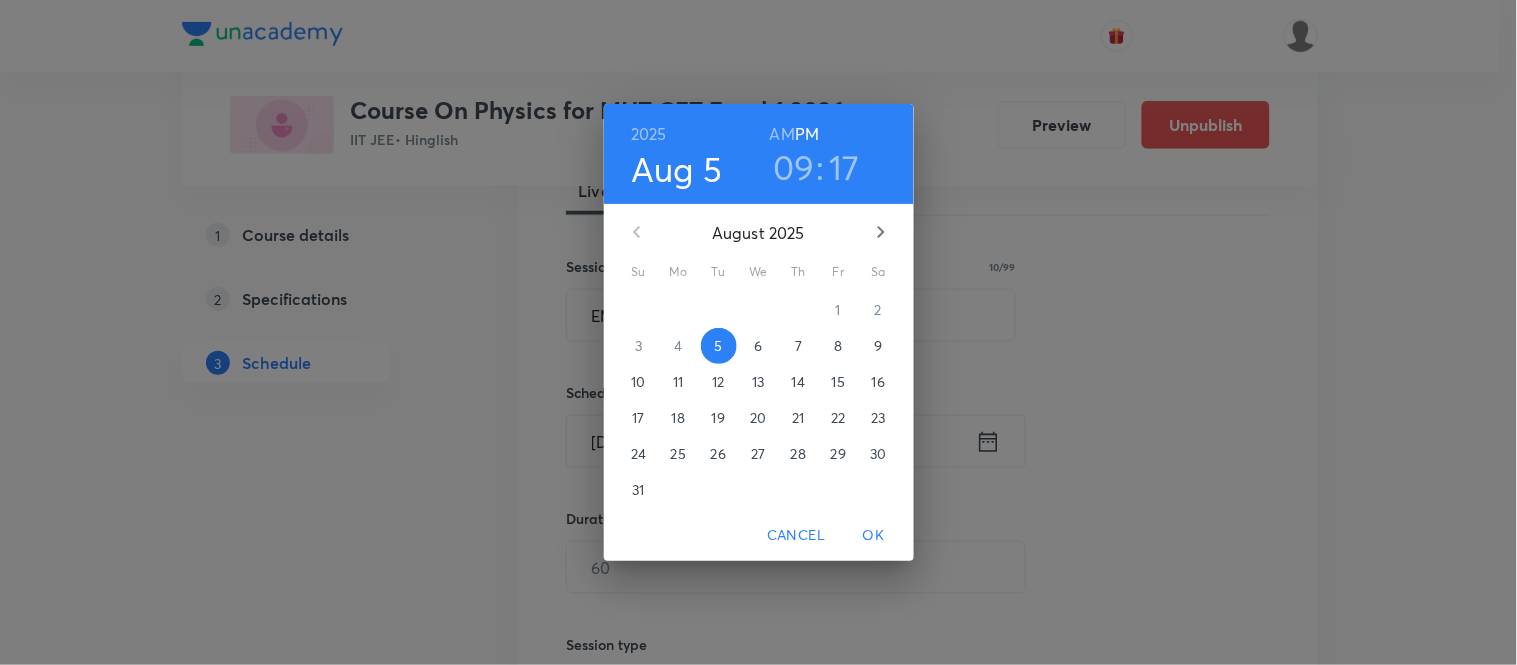 click on "09" at bounding box center (794, 167) 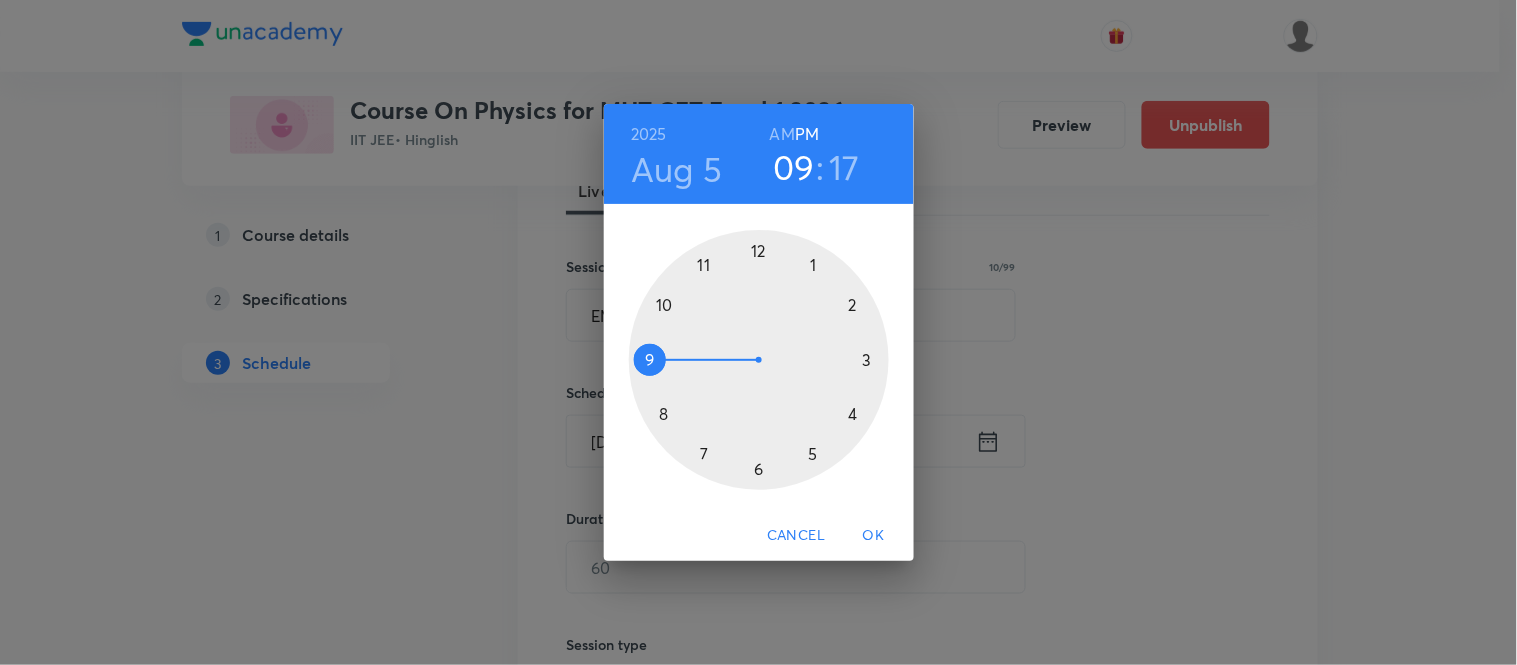 click at bounding box center [759, 360] 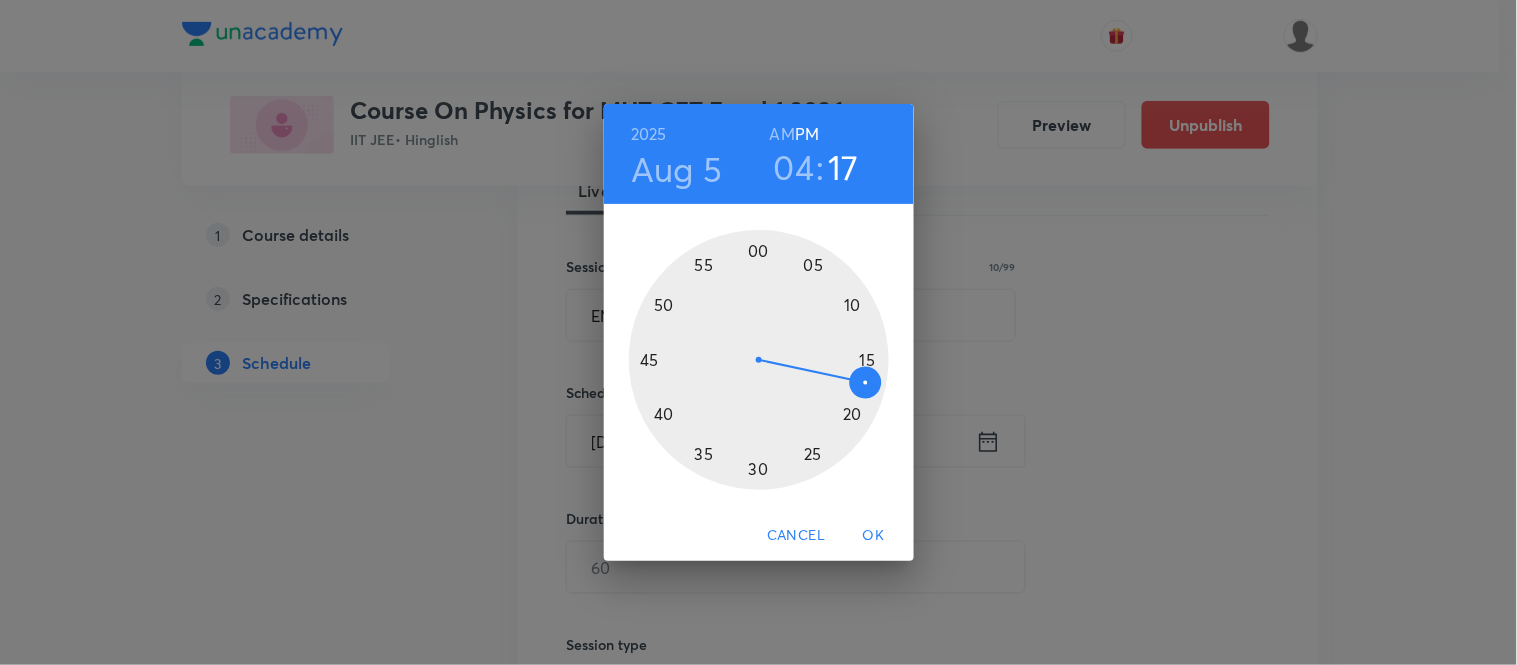 click at bounding box center [759, 360] 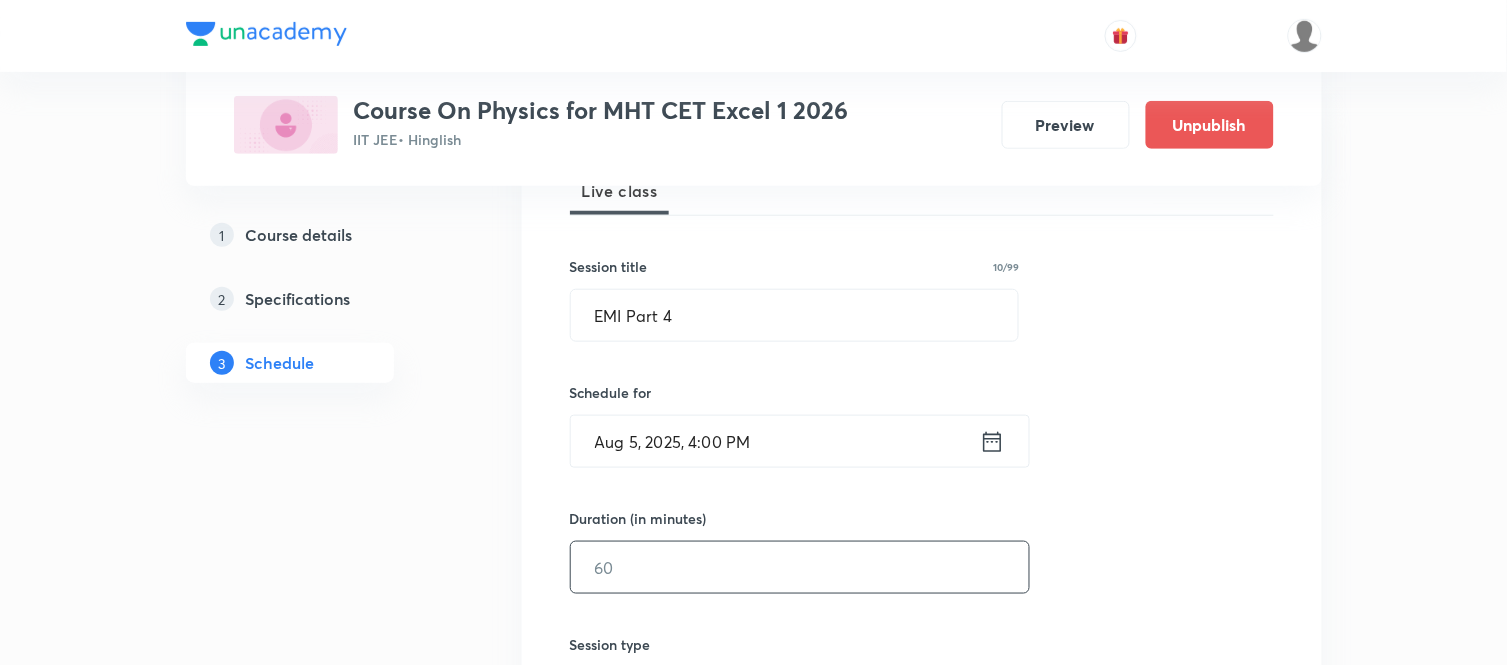 click at bounding box center [800, 567] 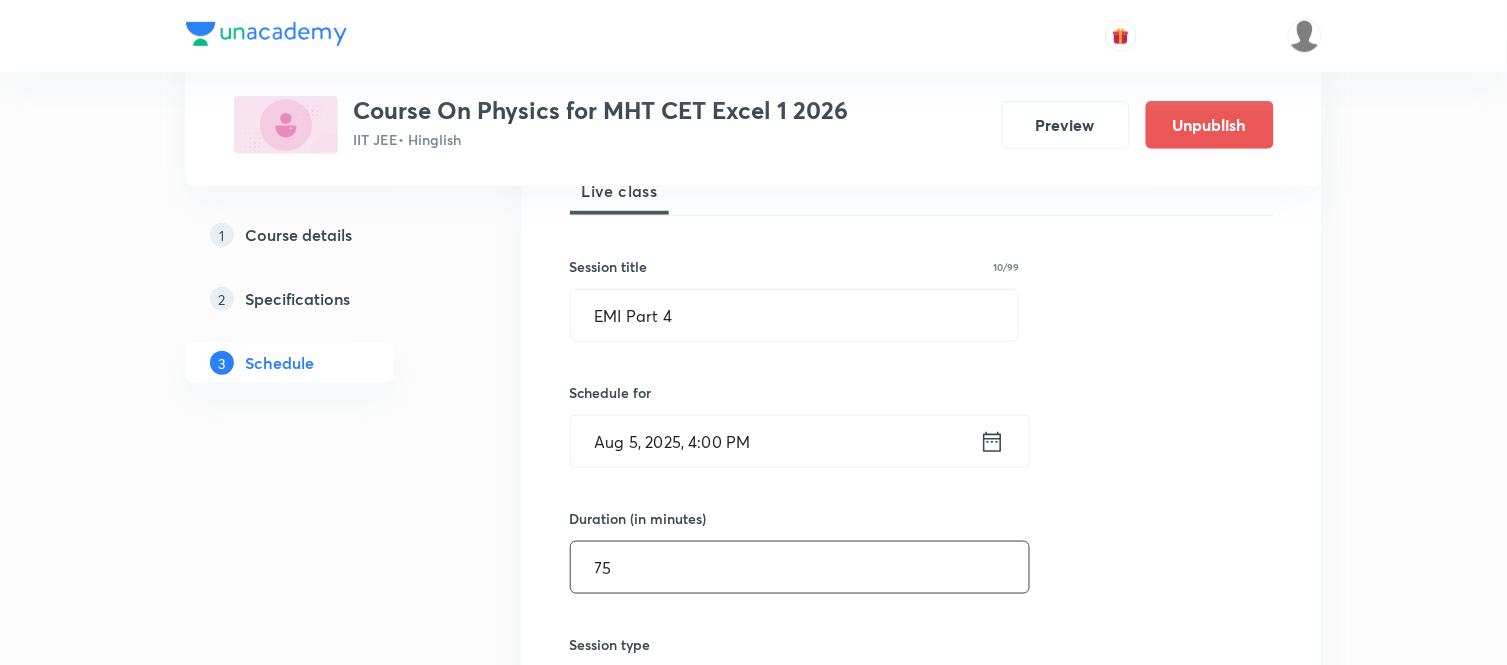 type on "75" 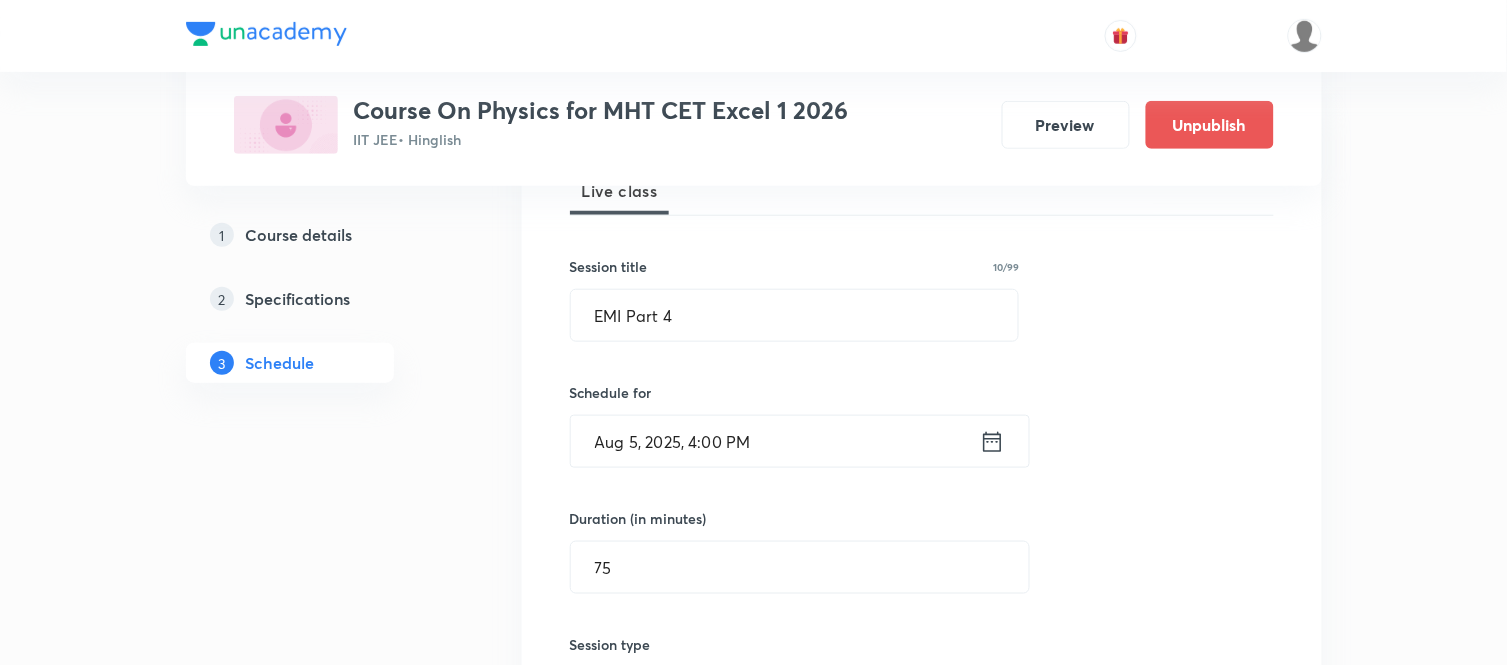 click on "Plus Courses Course On Physics for MHT CET Excel 1 2026 IIT JEE  • Hinglish Preview Unpublish 1 Course details 2 Specifications 3 Schedule Schedule 37  classes Session  38 Live class Session title 10/99 EMI Part 4 ​ Schedule for [DATE], [TIME] ​ Duration (in minutes) 75 ​   Session type Online Offline Room Select centre room Sub-concepts Select concepts that wil be covered in this session Add Cancel Jun 24 Capacitance Part 1 Lesson 1 • [TIME] • [DURATION]  • Room N1 Capacitance Jun 25 Capacitance Part 2 Lesson 2 • [TIME] • [DURATION]  • Room N1 Capacitance Jun 27 Capacitance Part 3 Lesson 3 • [TIME] • [DURATION]  • Room N2 Capacitance Jun 28 Current Electricity Part 1 Lesson 4 • [TIME] • [DURATION]  • Room N1 Current Electricity Jun 30 Current Electricity Part 2 Lesson 5 • [TIME] • [DURATION]  • Room N1 Current Electricity Jul 1 Current Electricity Part 3 Lesson 6 • [TIME] • [DURATION]  • Room N1 Current Electricity Jul 2 Current Electricity Part 4  • Room N1 Jul 3 Jul" at bounding box center (753, 3358) 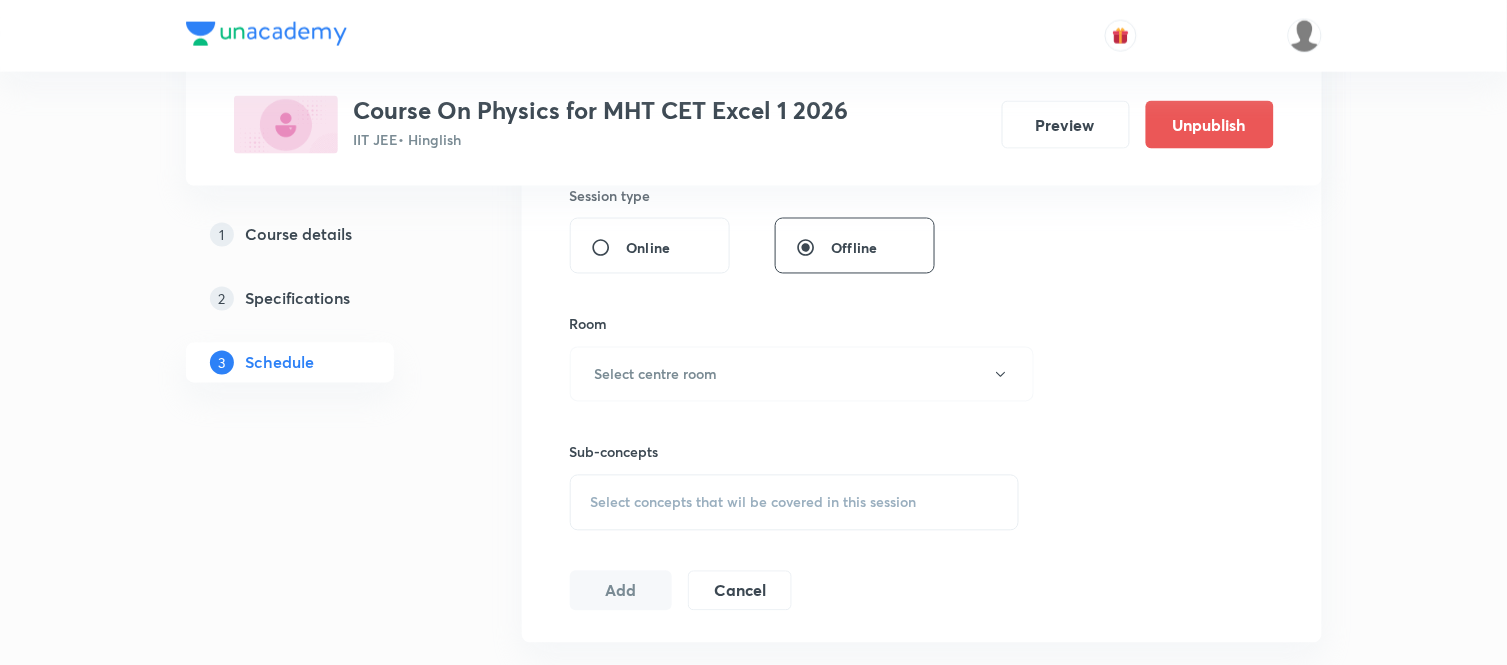 scroll, scrollTop: 800, scrollLeft: 0, axis: vertical 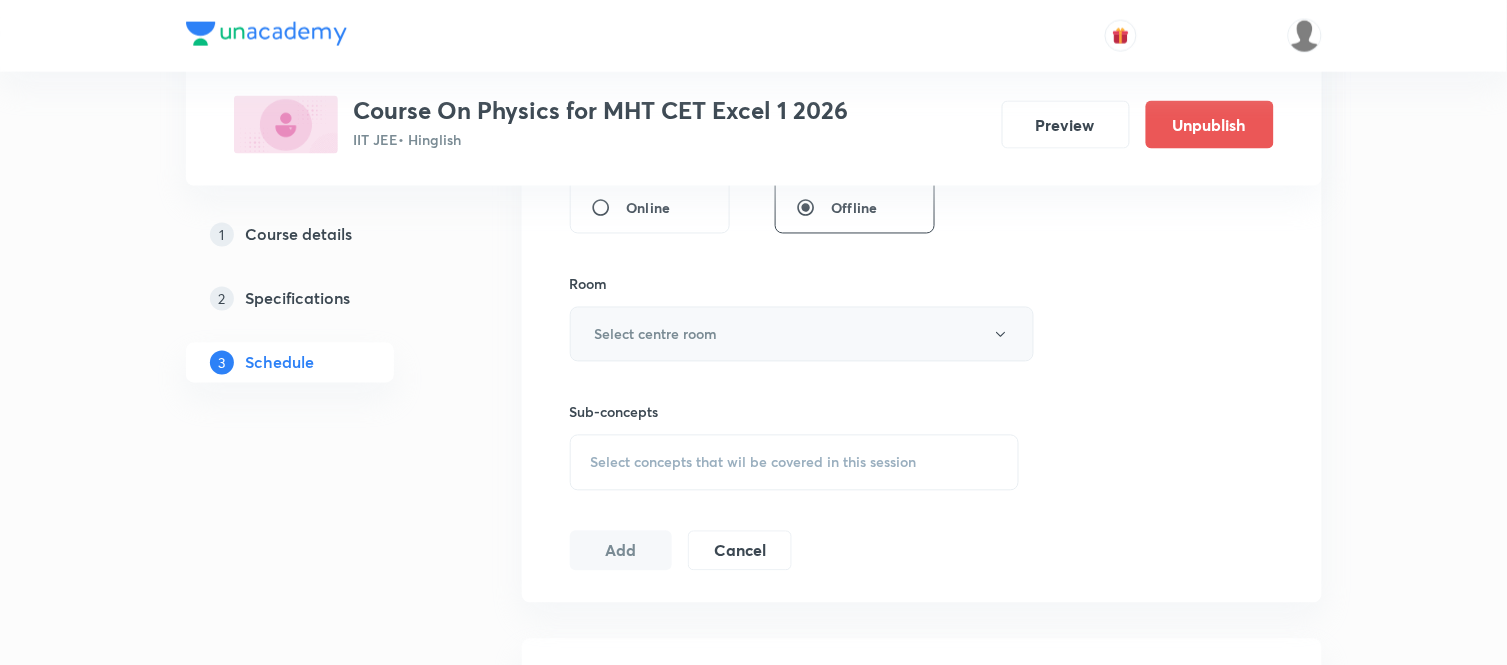 click on "Select centre room" at bounding box center (802, 334) 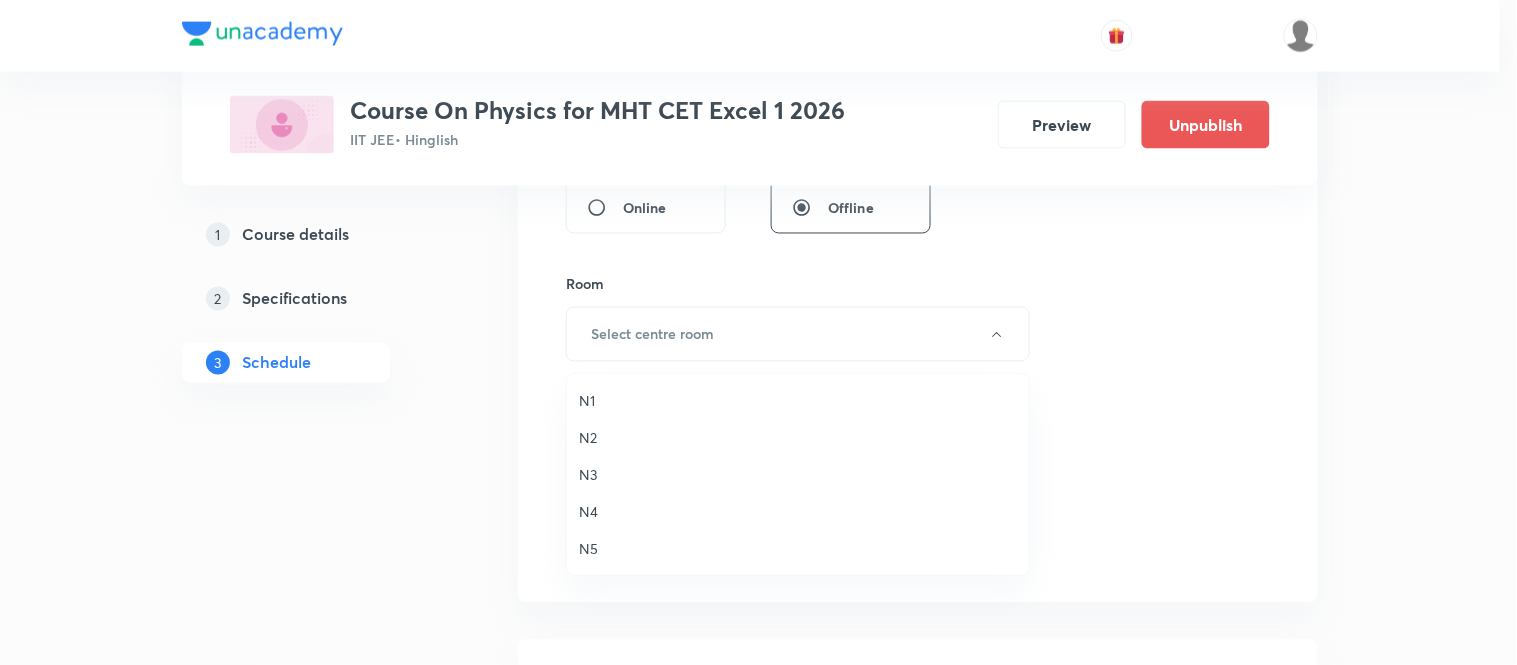 click on "N1" at bounding box center [798, 400] 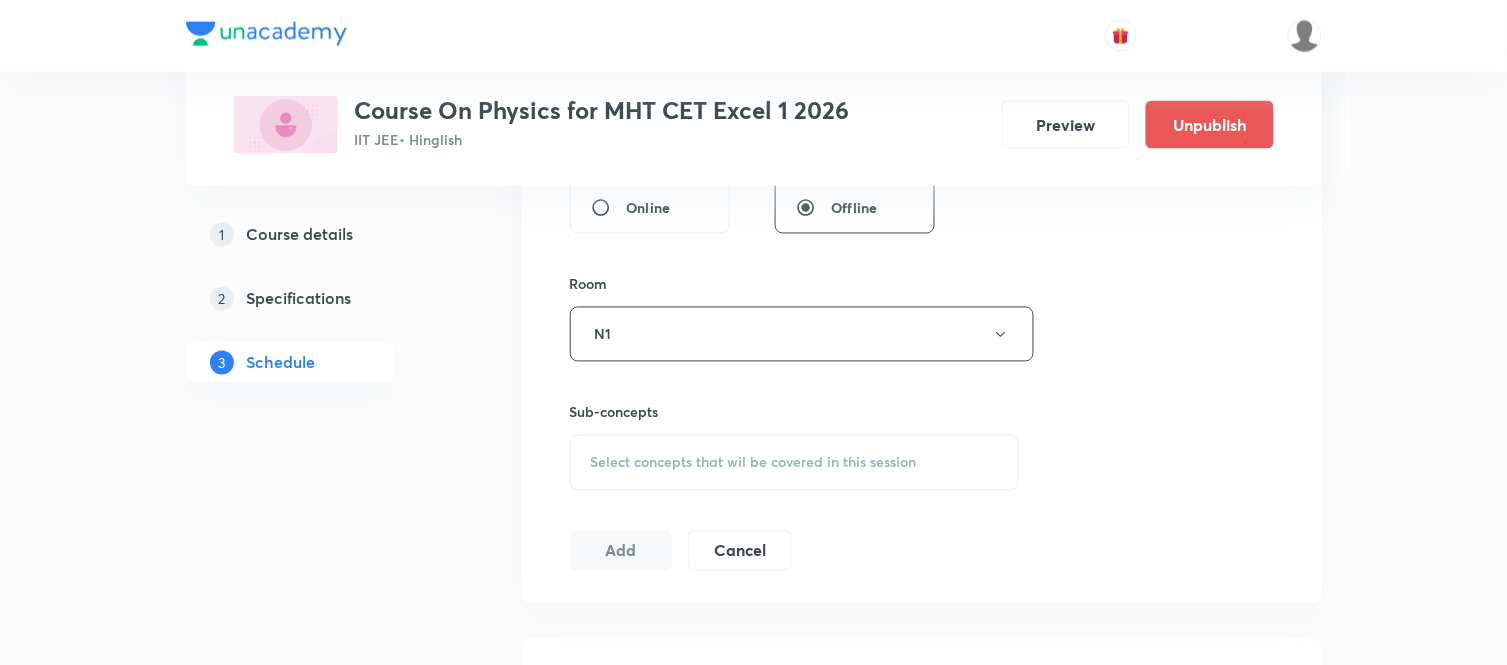click on "Session  38 Live class Session title 10/99 EMI Part 4 ​ Schedule for [DATE], [TIME] ​ Duration (in minutes) 75 ​   Session type Online Offline Room N1 Sub-concepts Select concepts that wil be covered in this session Add Cancel" at bounding box center (922, 101) 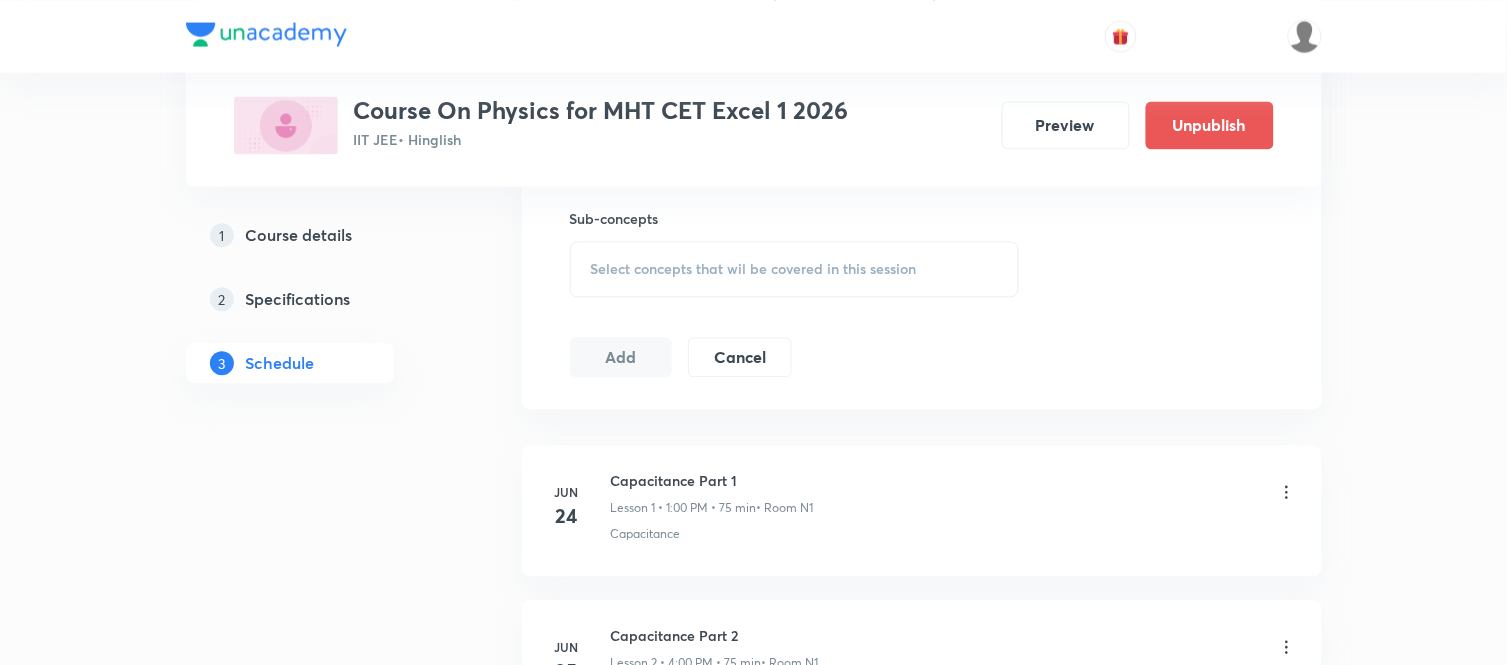 scroll, scrollTop: 1022, scrollLeft: 0, axis: vertical 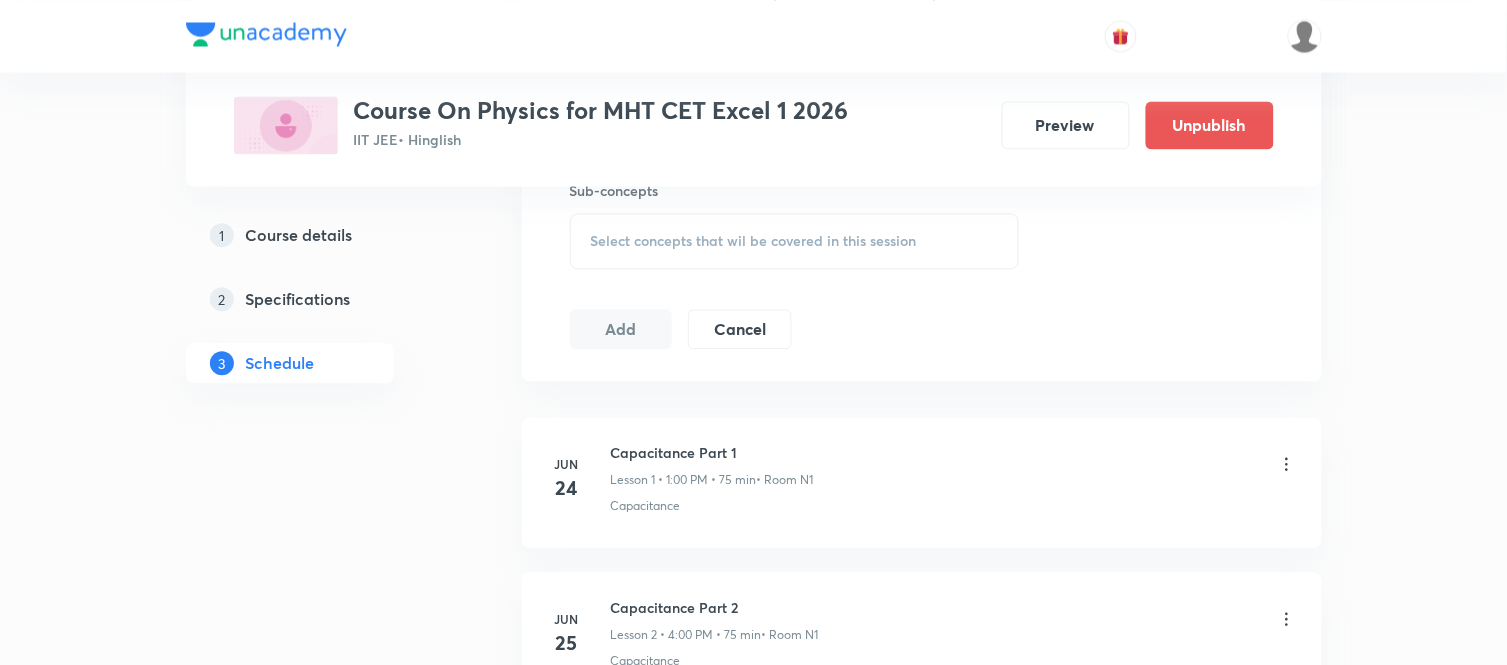 click on "Select concepts that wil be covered in this session" at bounding box center [795, 241] 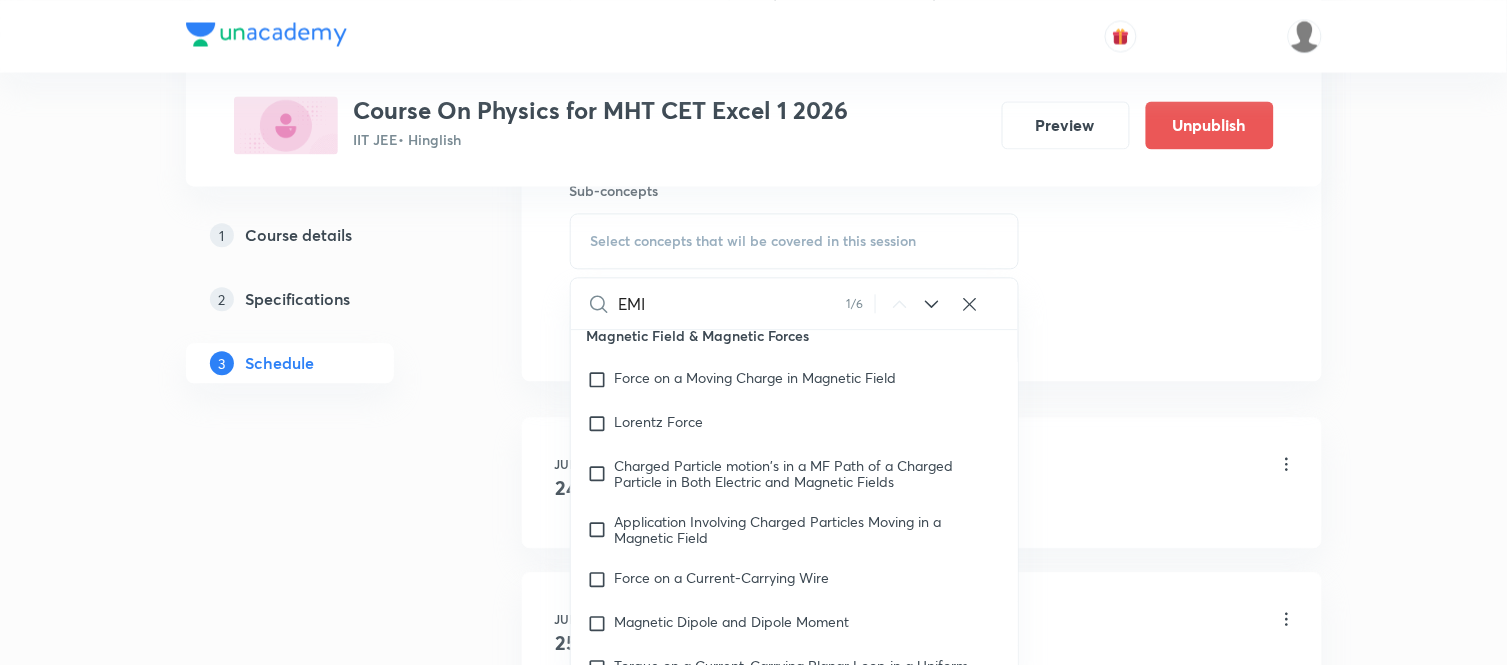 scroll, scrollTop: 25006, scrollLeft: 0, axis: vertical 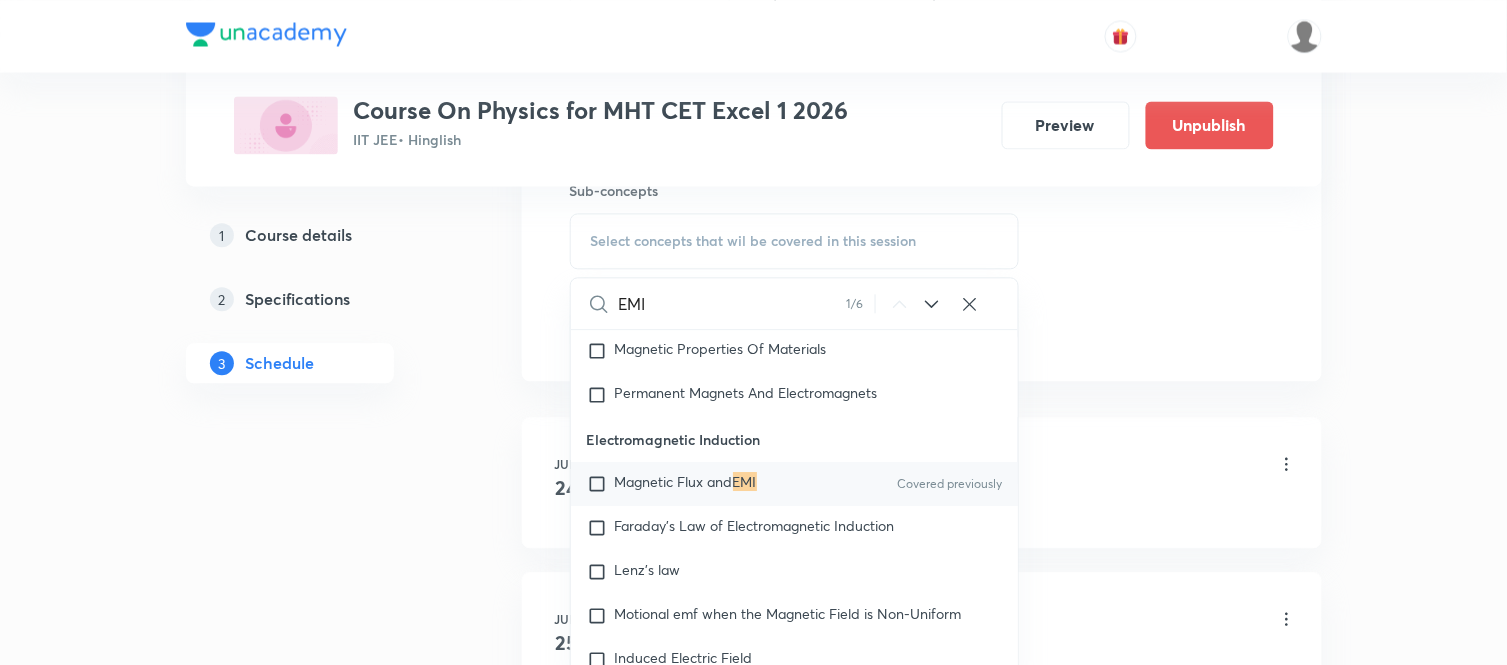 type on "EMI" 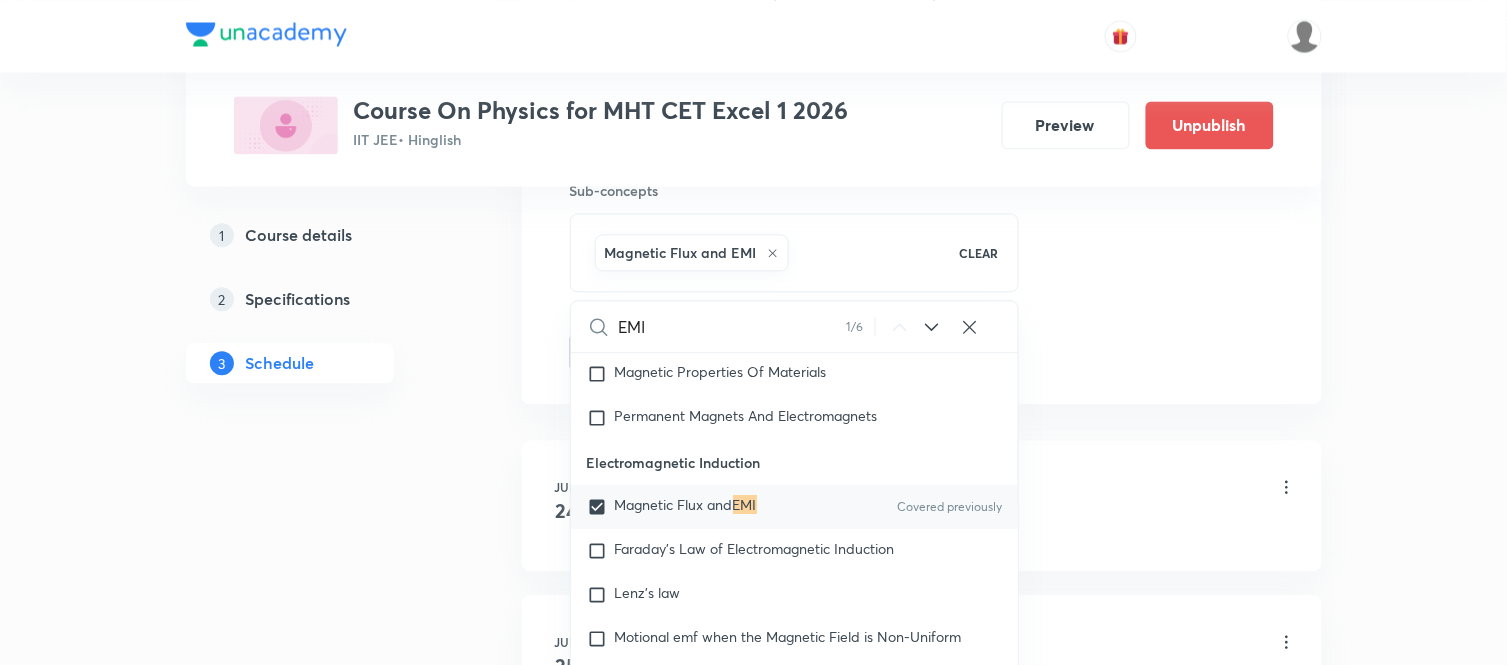 drag, startPoint x: 1190, startPoint y: 355, endPoint x: 1140, endPoint y: 278, distance: 91.809586 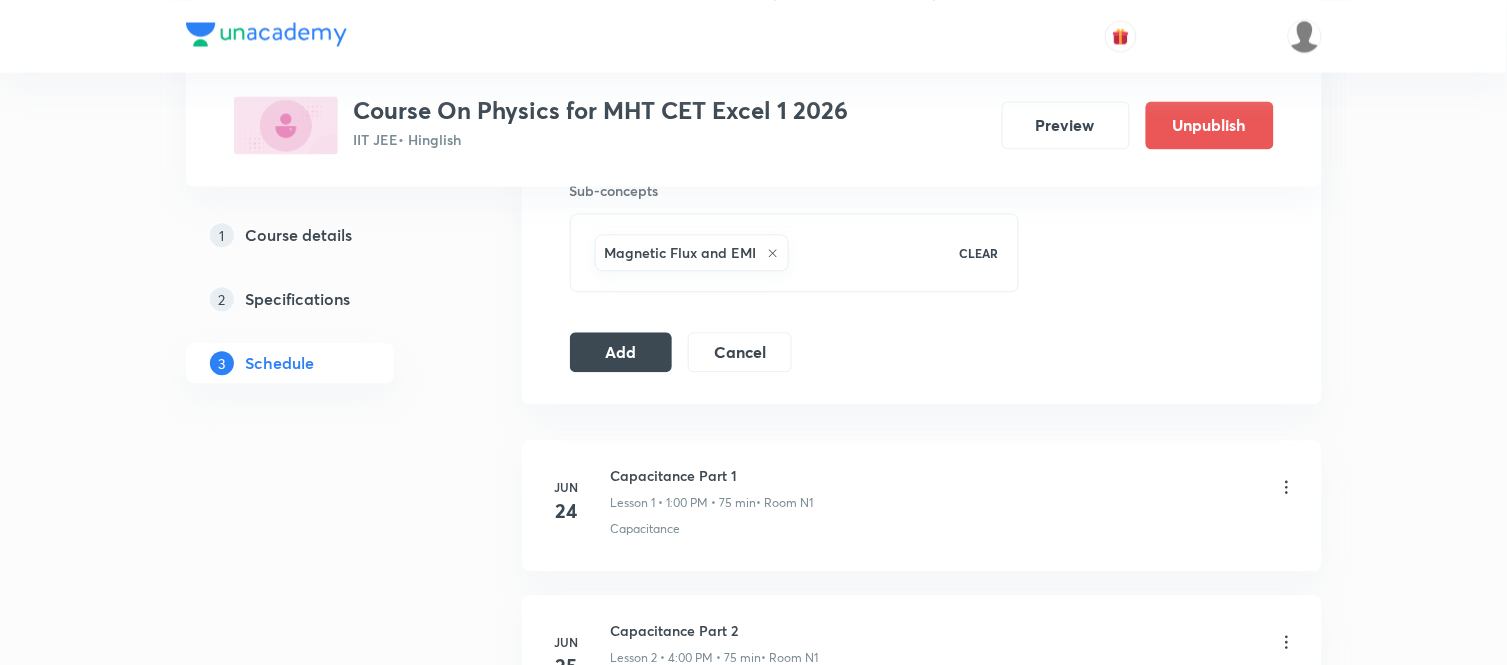 click on "Session  38 Live class Session title 10/99 EMI Part 4 ​ Schedule for [DATE], [TIME] ​ Duration (in minutes) 75 ​   Session type Online Offline Room N1 Sub-concepts Magnetic Flux and EMI CLEAR Add Cancel" at bounding box center [922, -109] 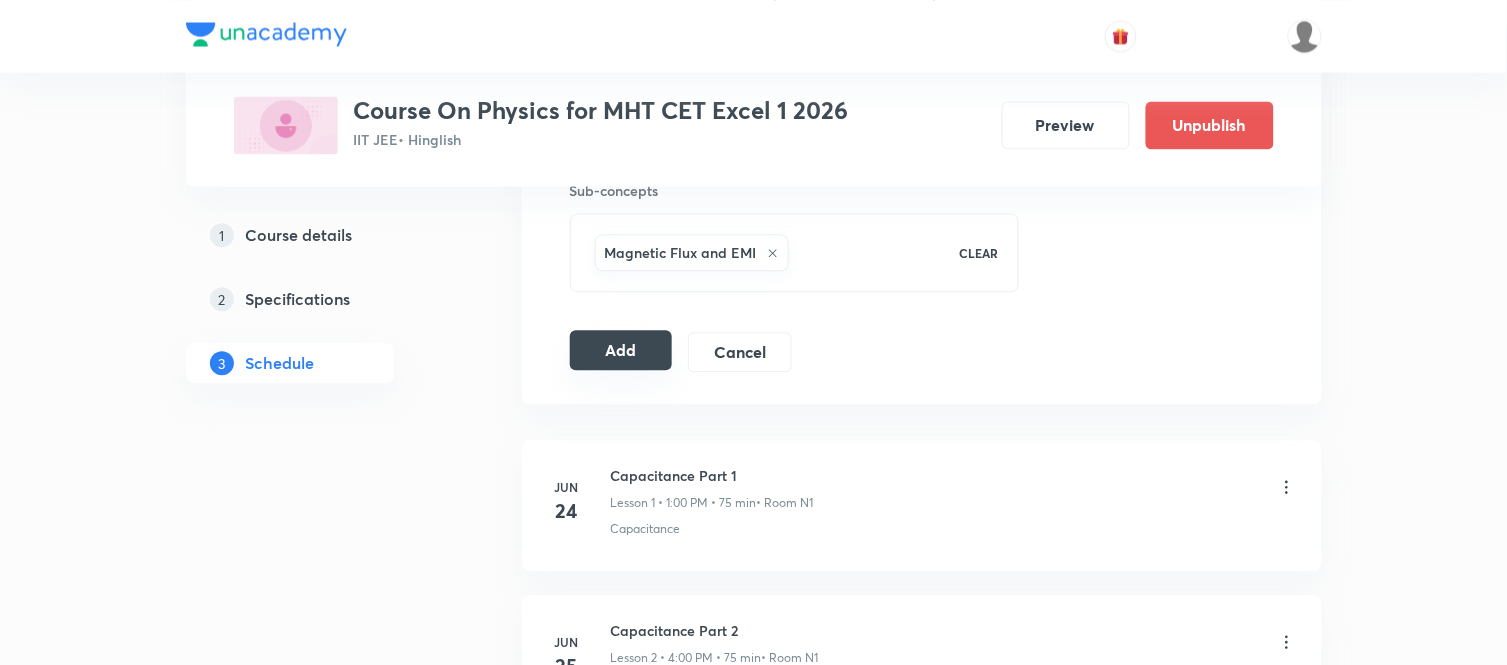 click on "Add" at bounding box center [621, 350] 